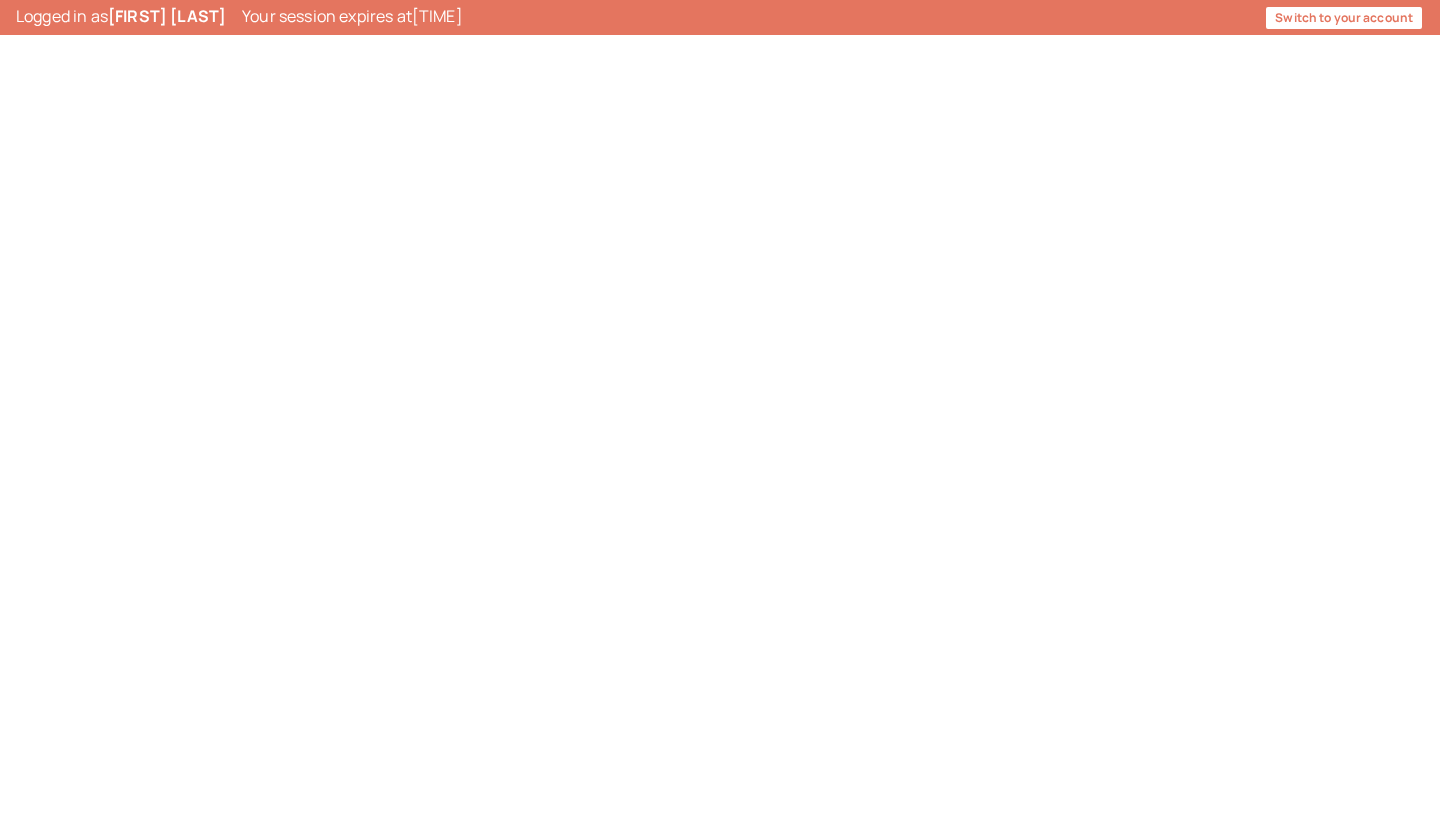 scroll, scrollTop: 0, scrollLeft: 0, axis: both 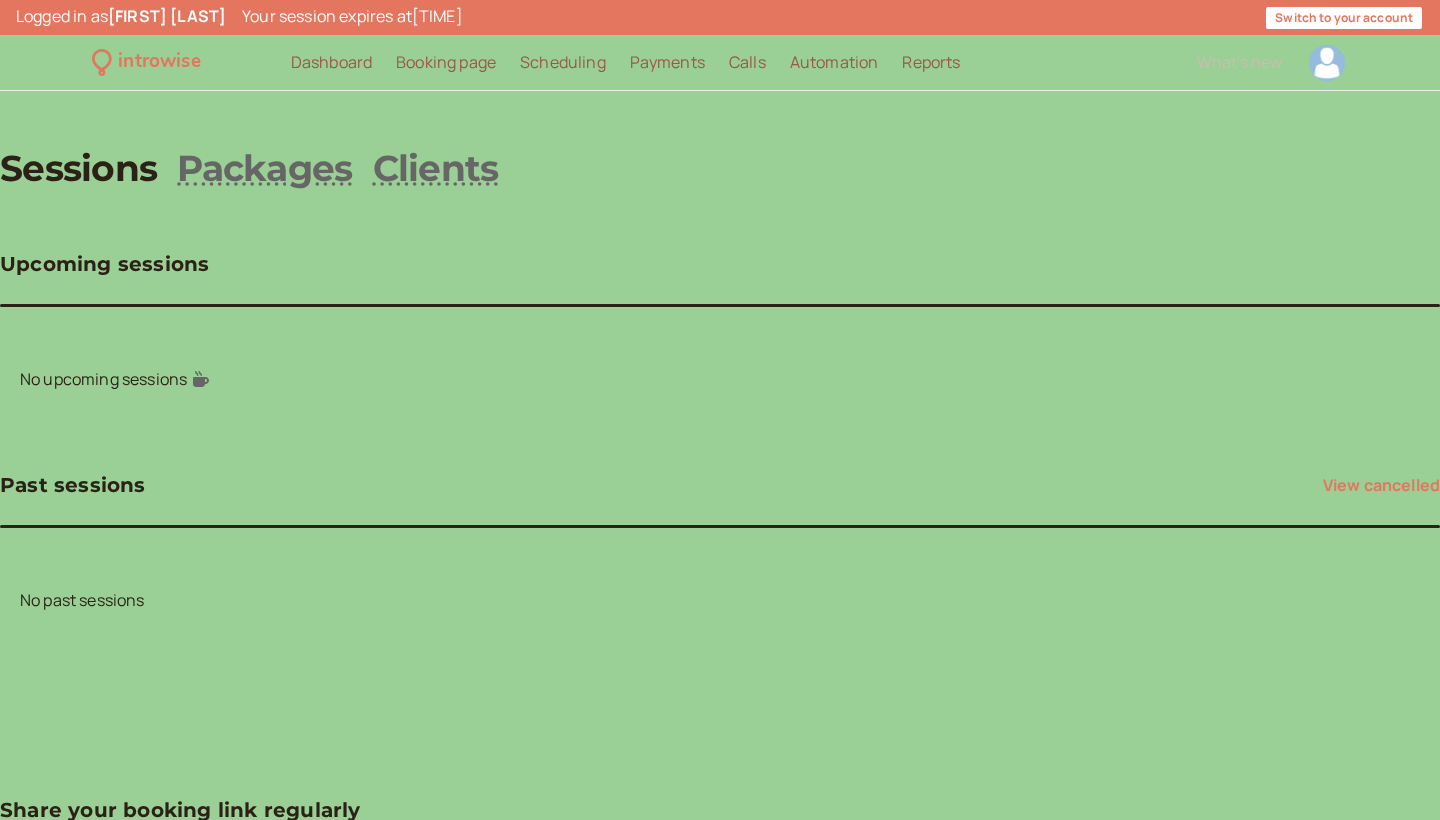 click at bounding box center [1327, 63] 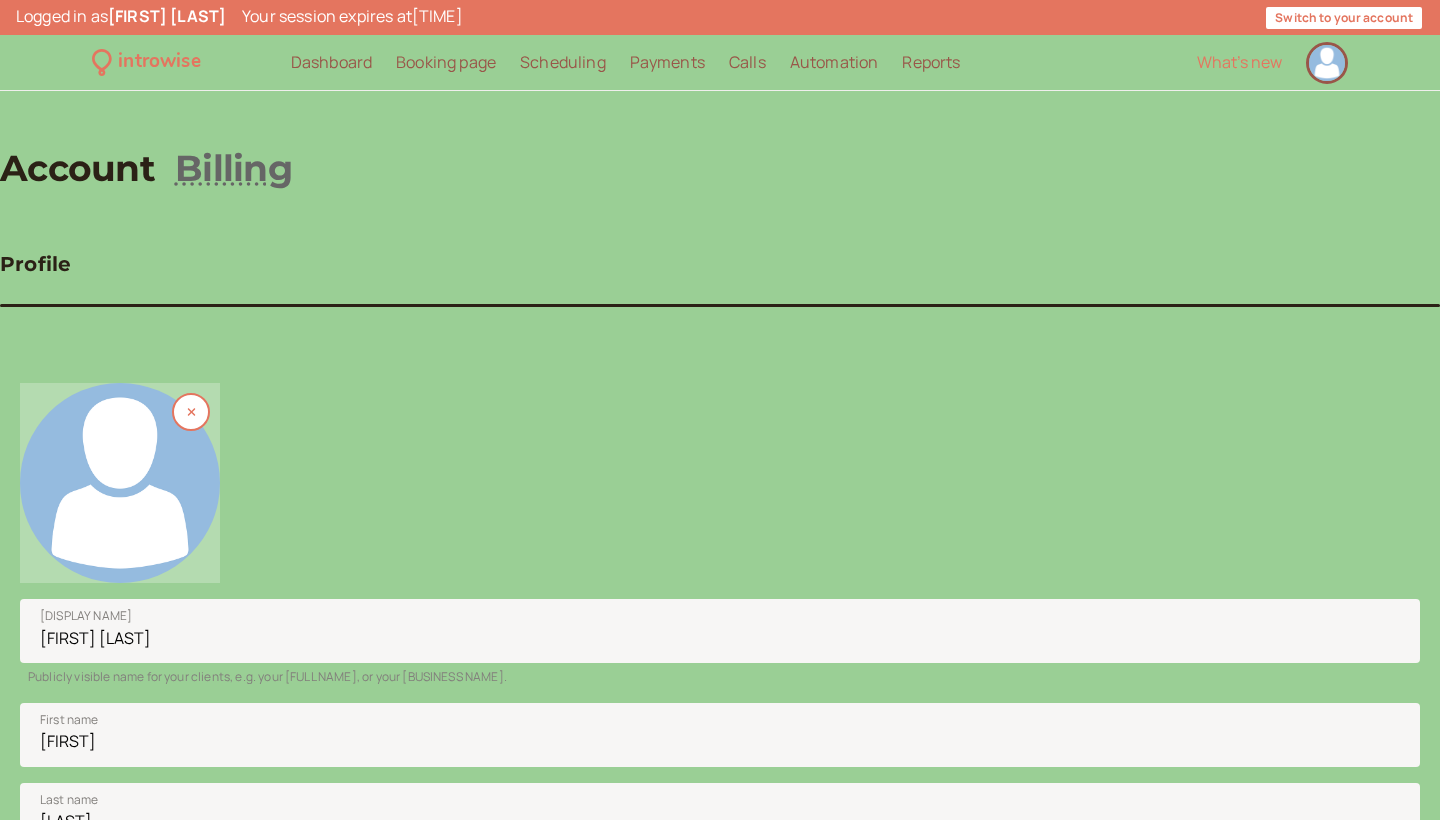 click at bounding box center [120, 483] 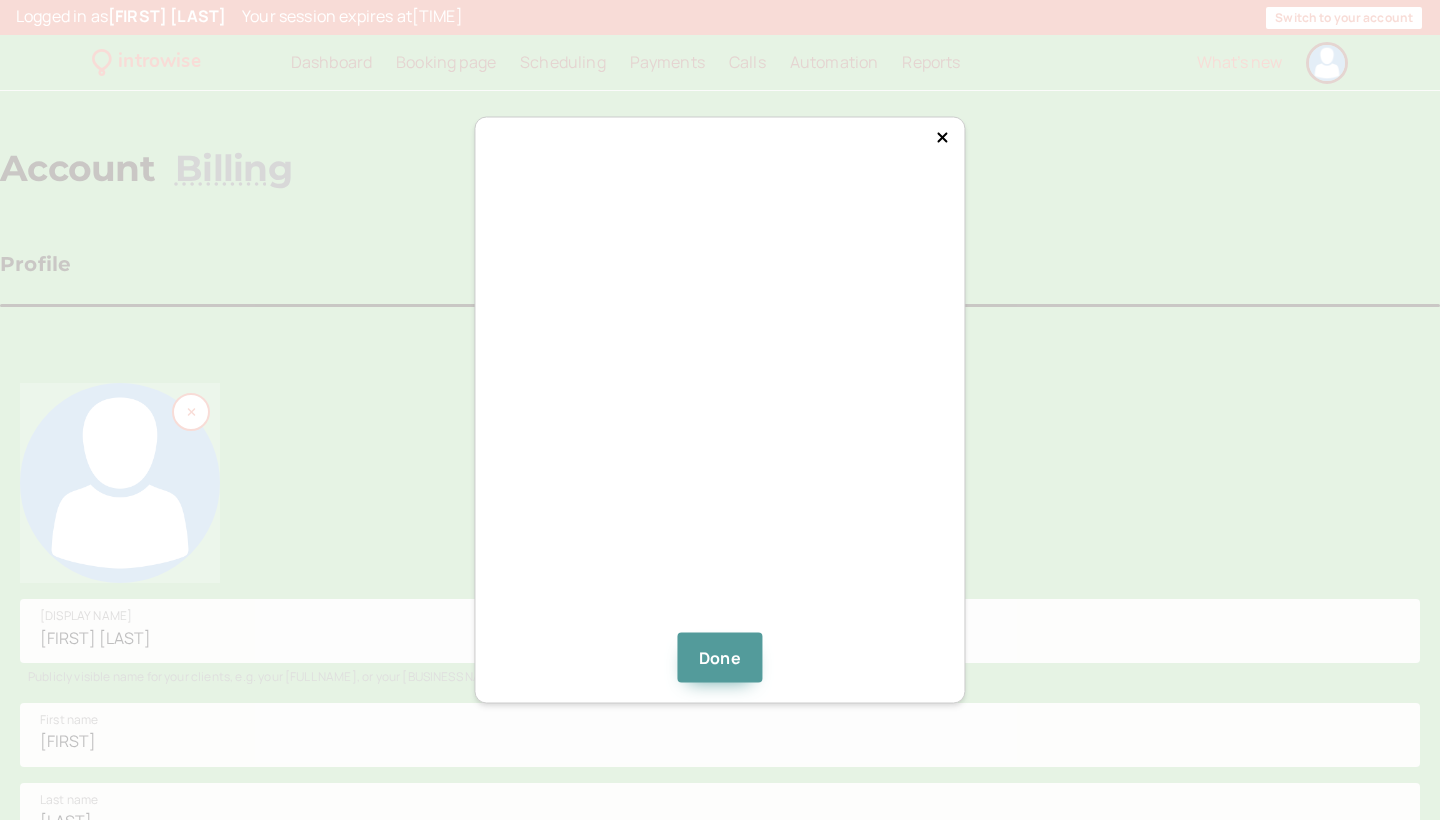 click on "Done" at bounding box center (719, 410) 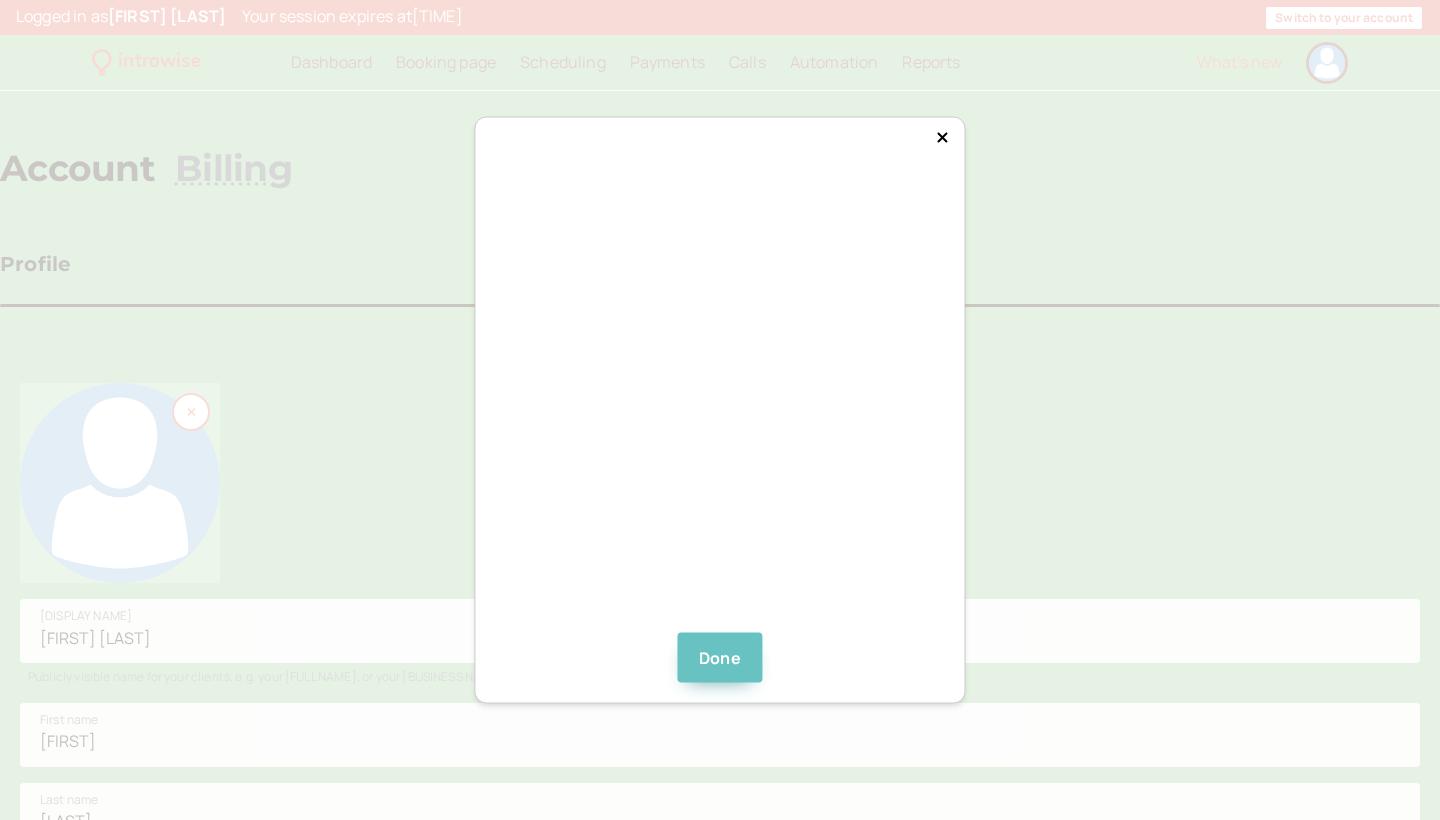 click on "Done" at bounding box center (720, 658) 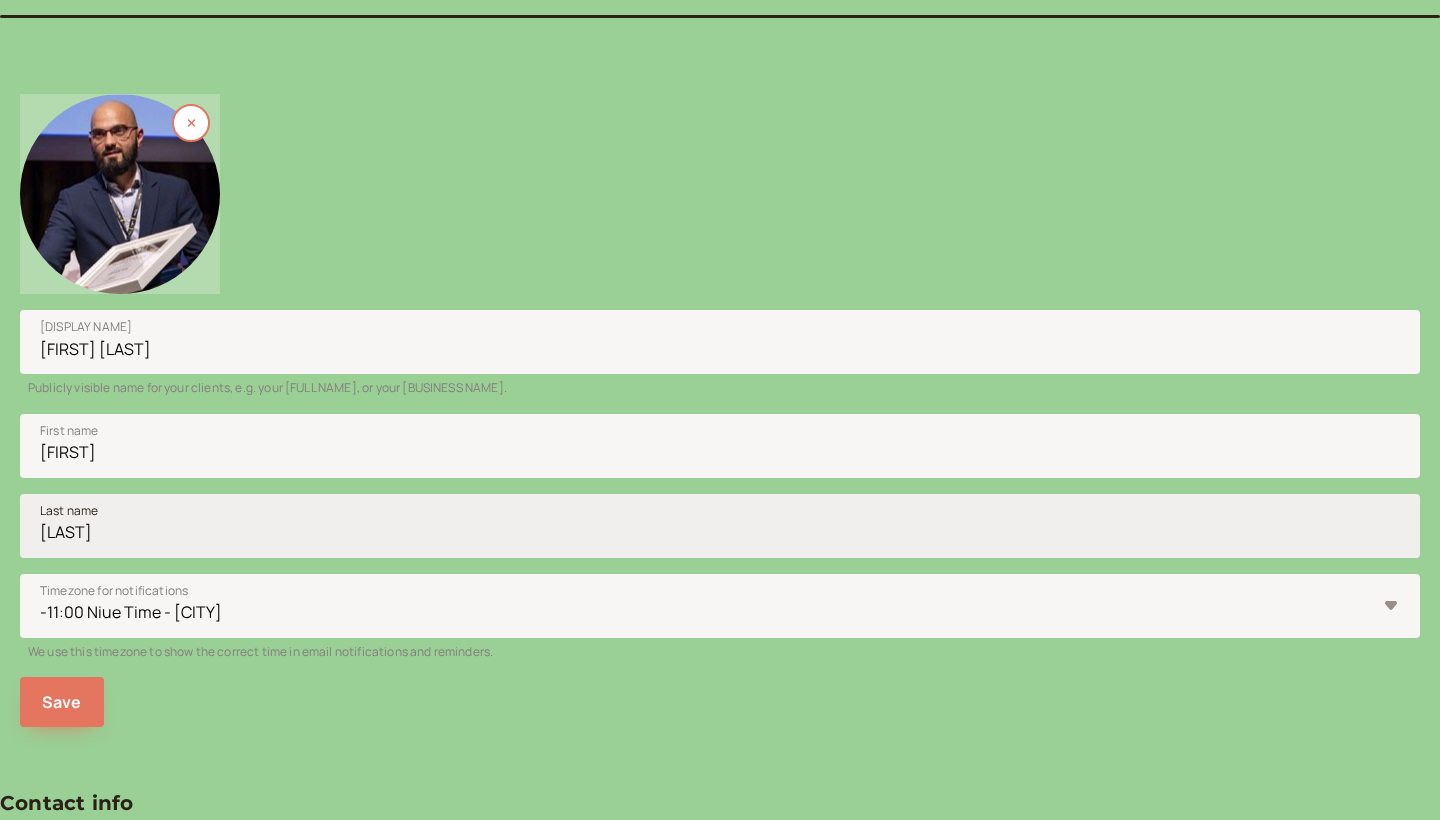 scroll, scrollTop: 301, scrollLeft: 0, axis: vertical 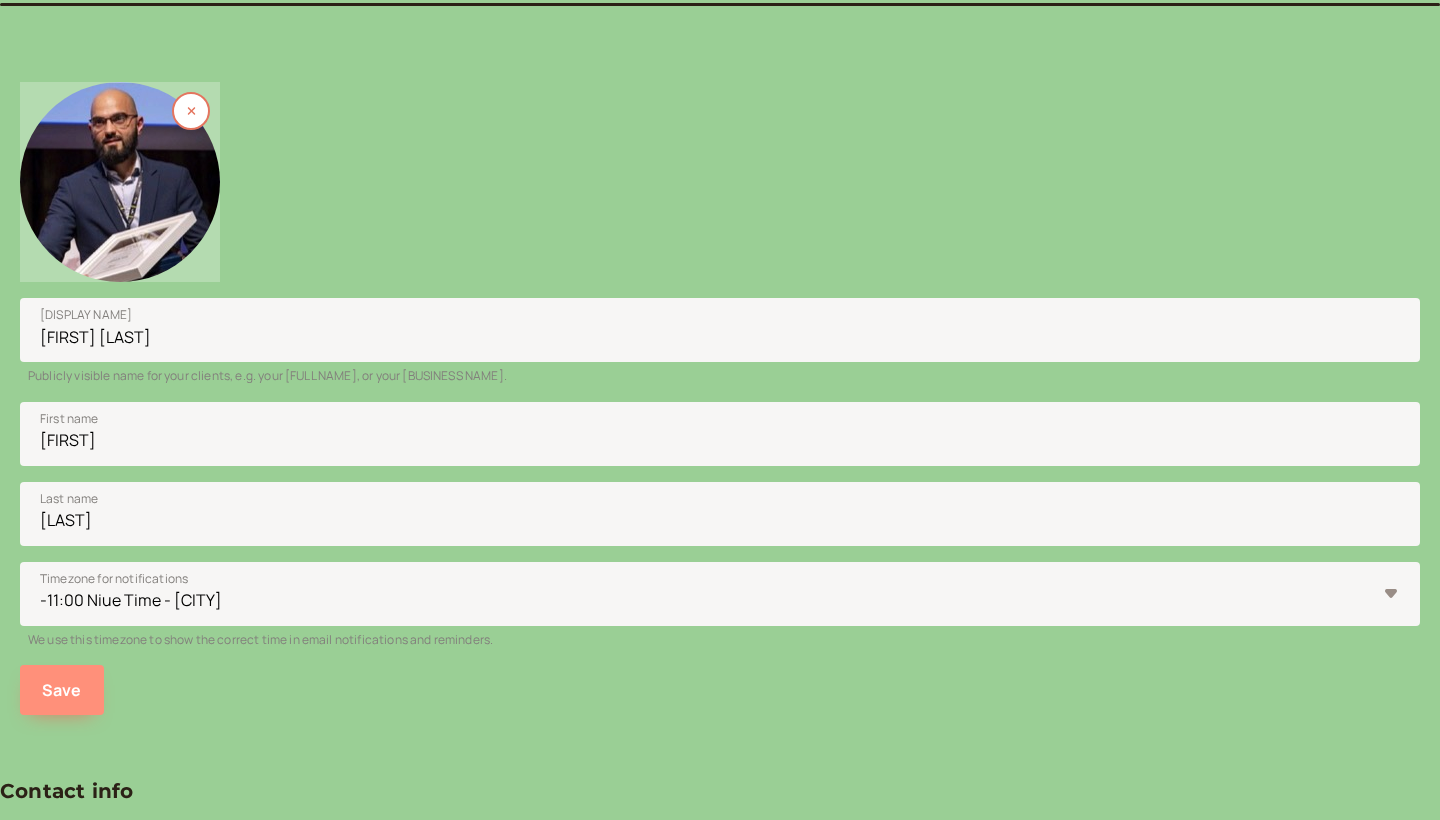 click on "Save" at bounding box center [62, 690] 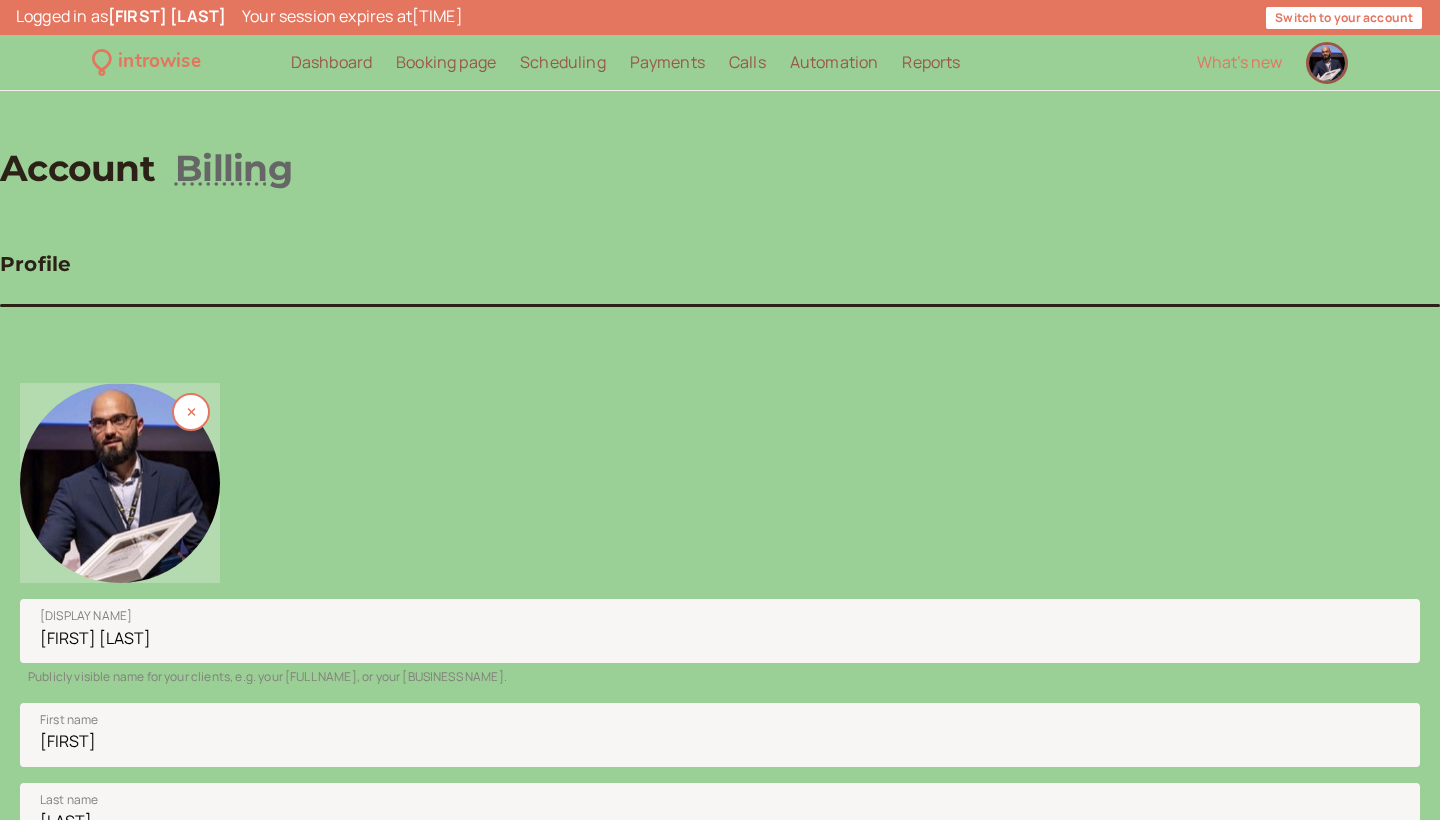 scroll, scrollTop: 0, scrollLeft: 0, axis: both 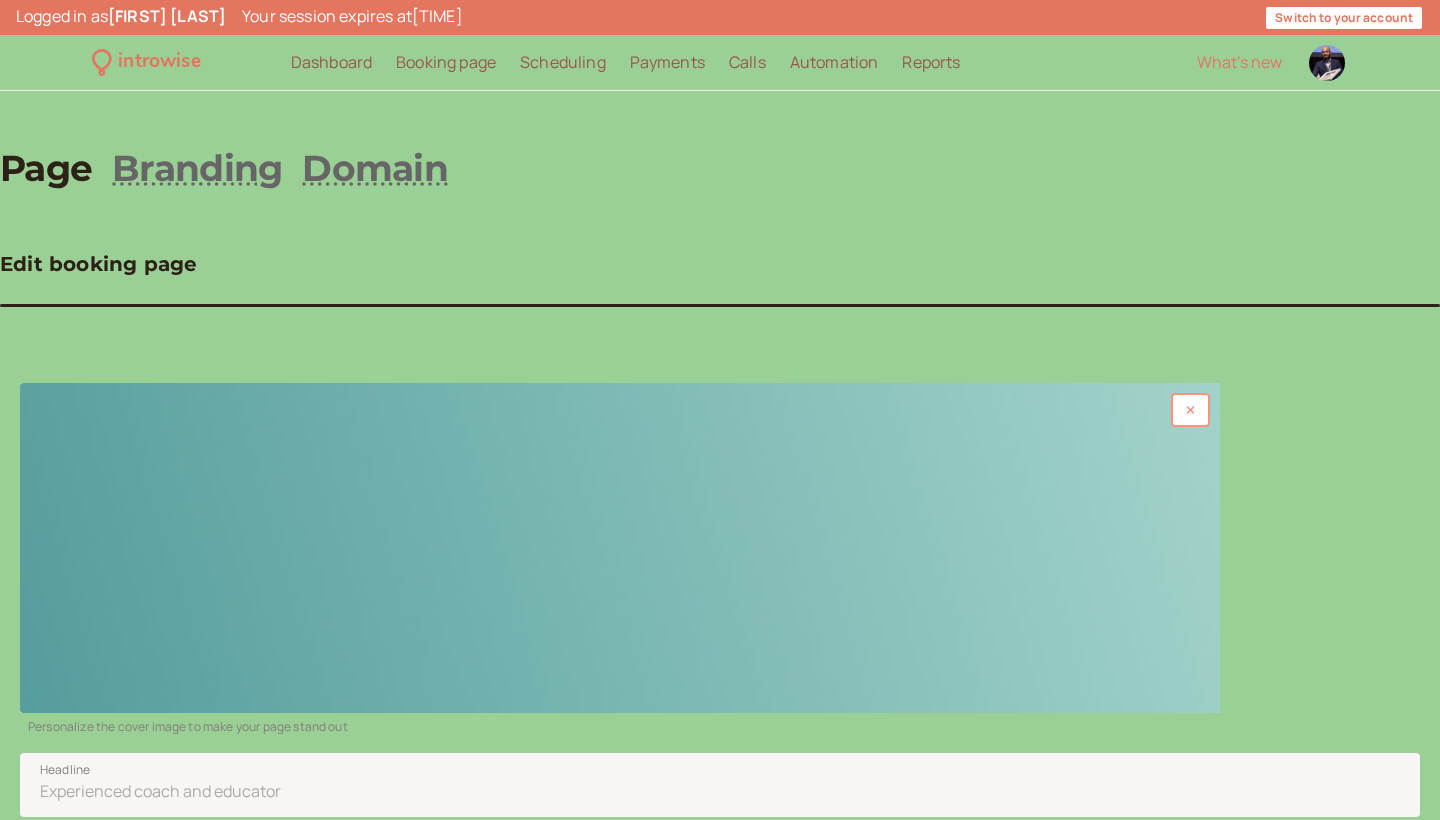 click at bounding box center [1190, 410] 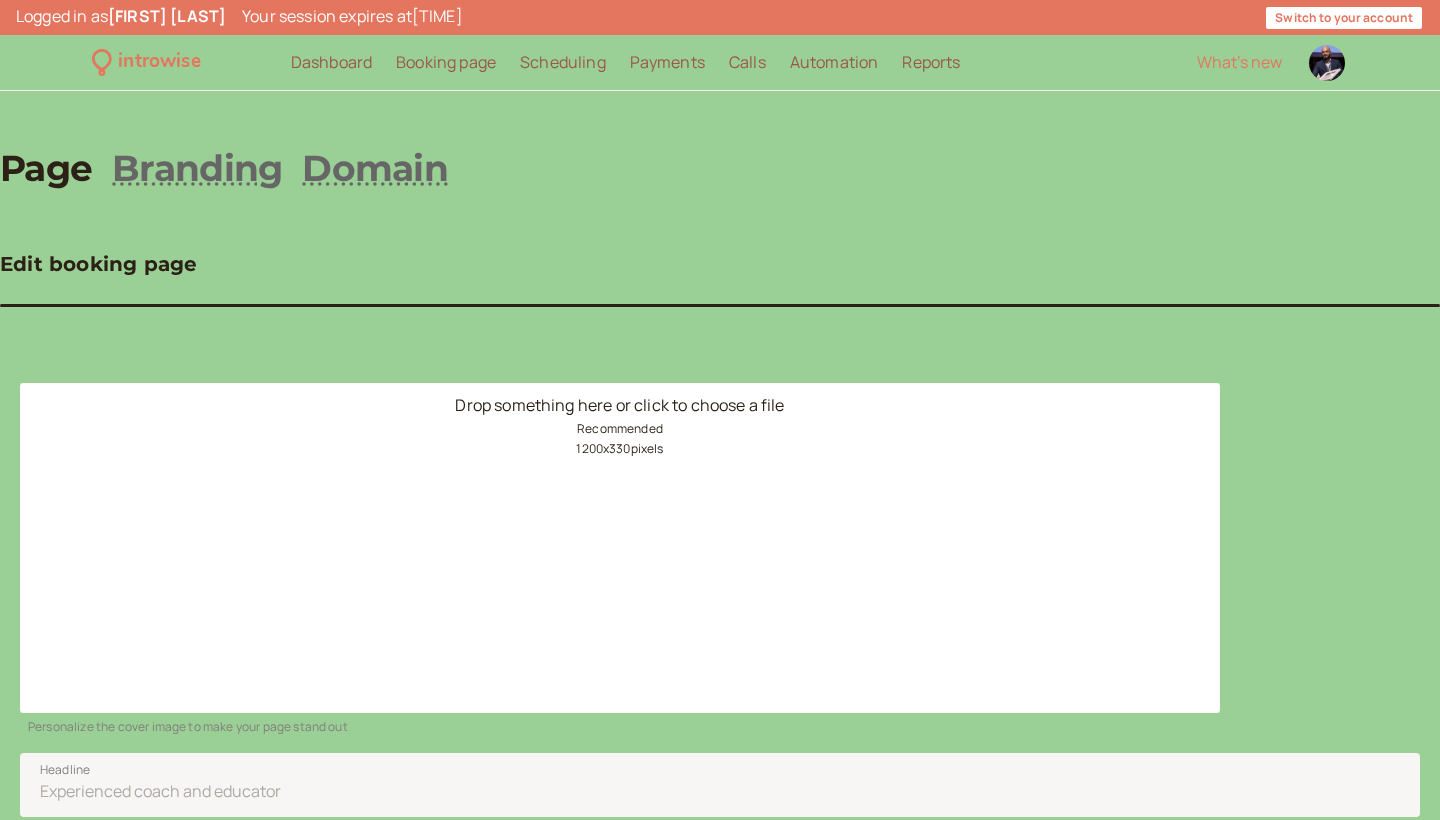 click on "Drop something here or click to choose a file Recommended 1200  x  330  pixels" at bounding box center [620, 548] 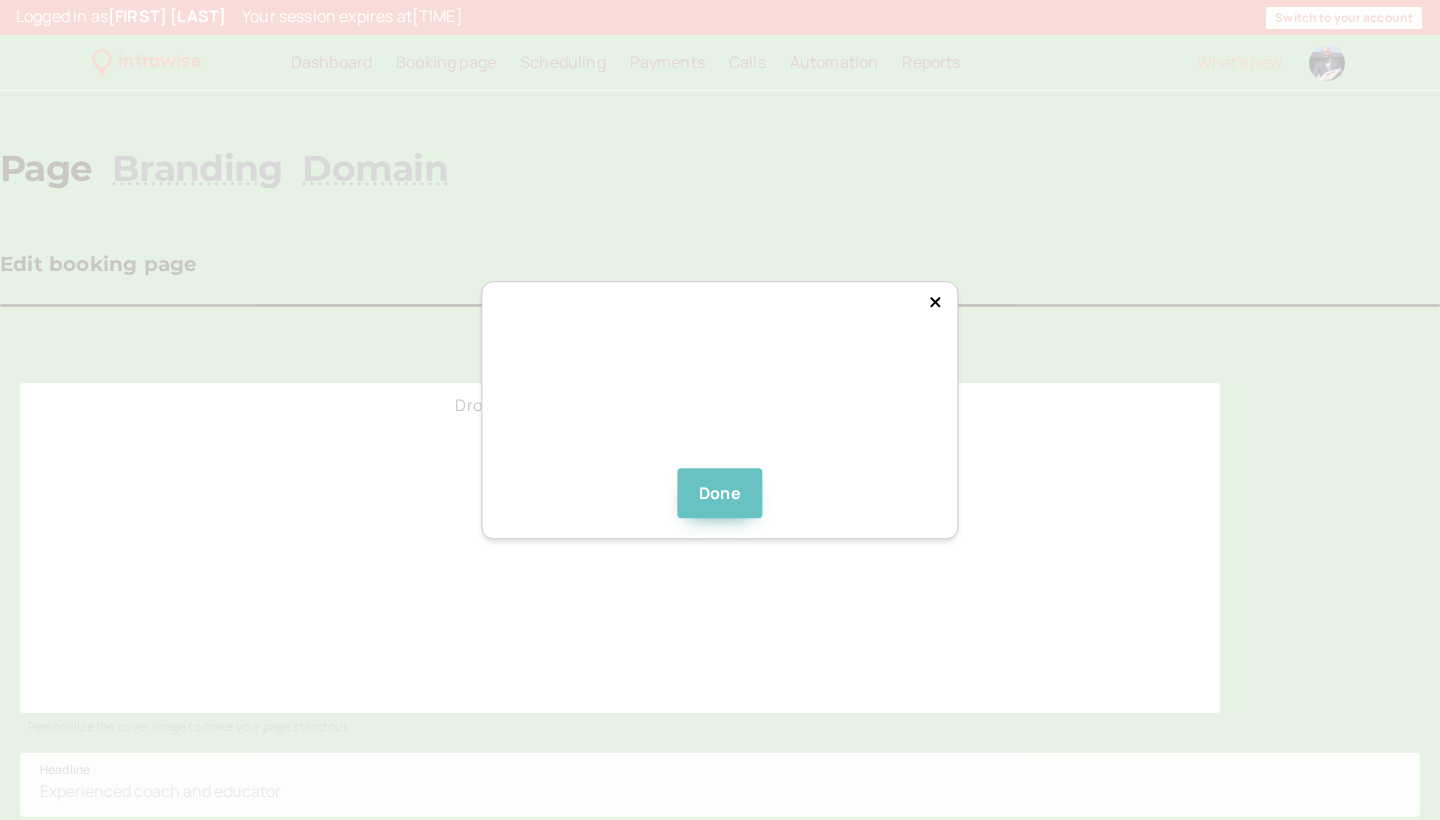click on "Done" at bounding box center [720, 493] 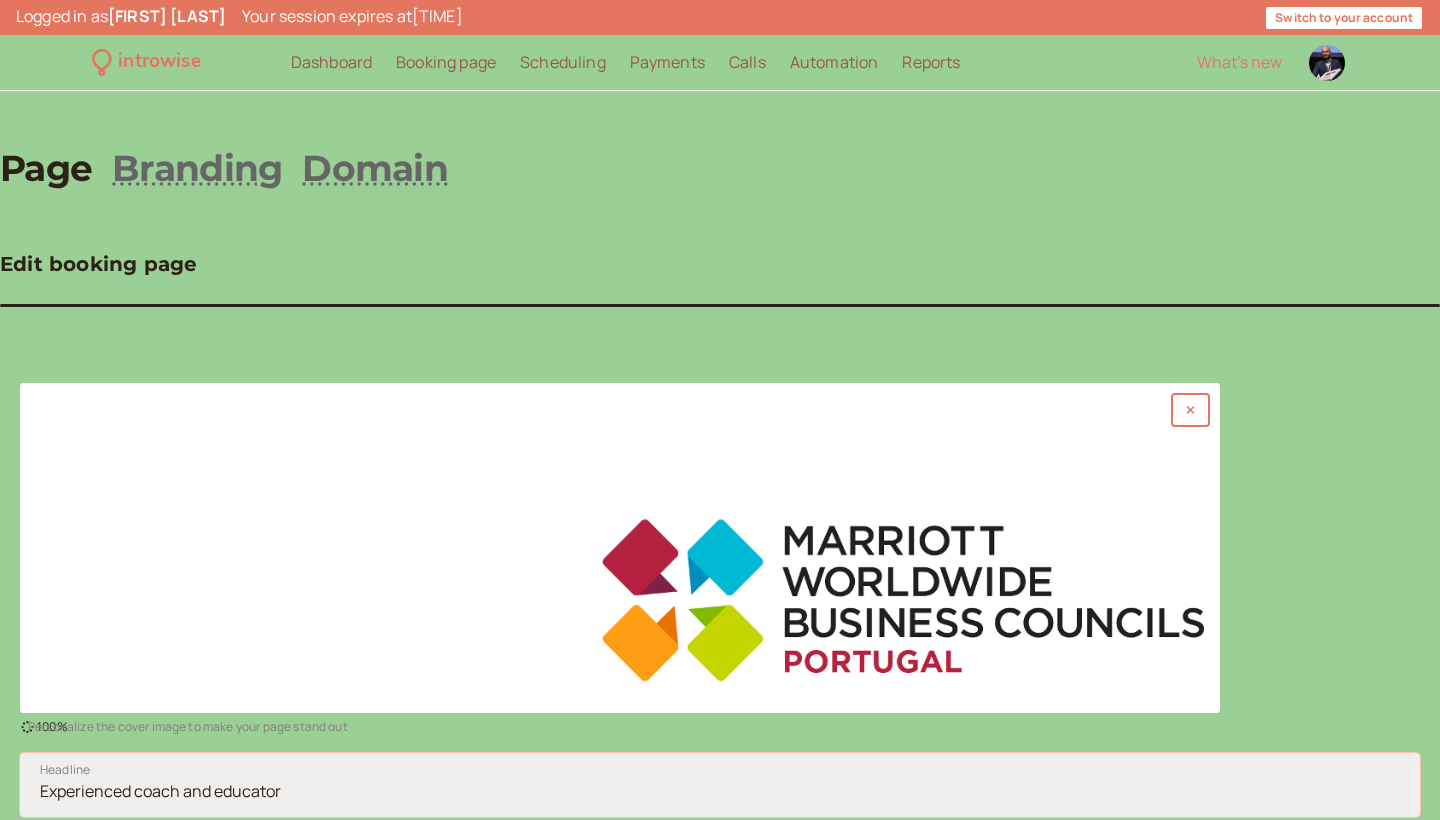 click on "Headline" at bounding box center (720, 785) 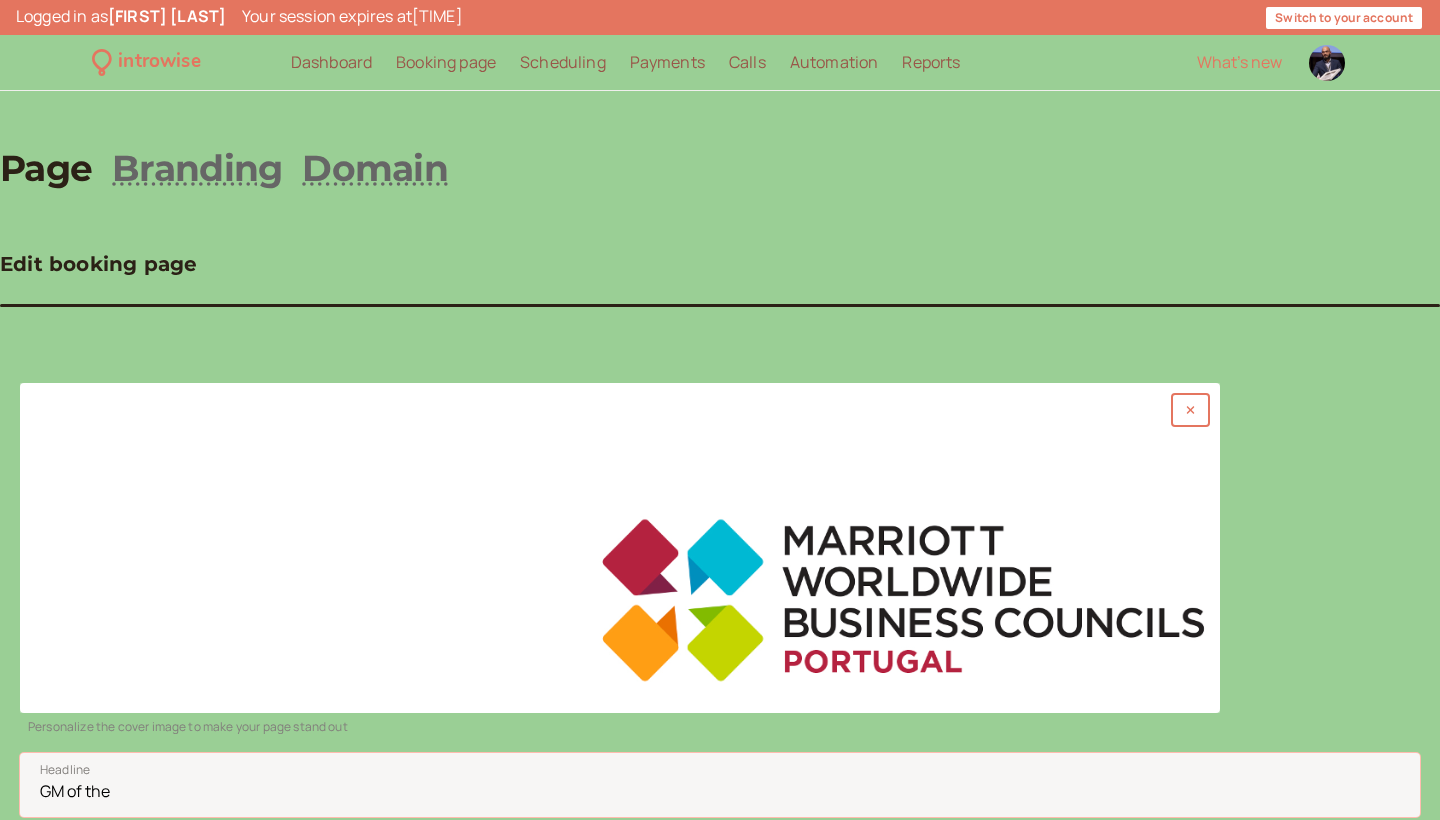 paste on "Moxy Lisboa Oriente" 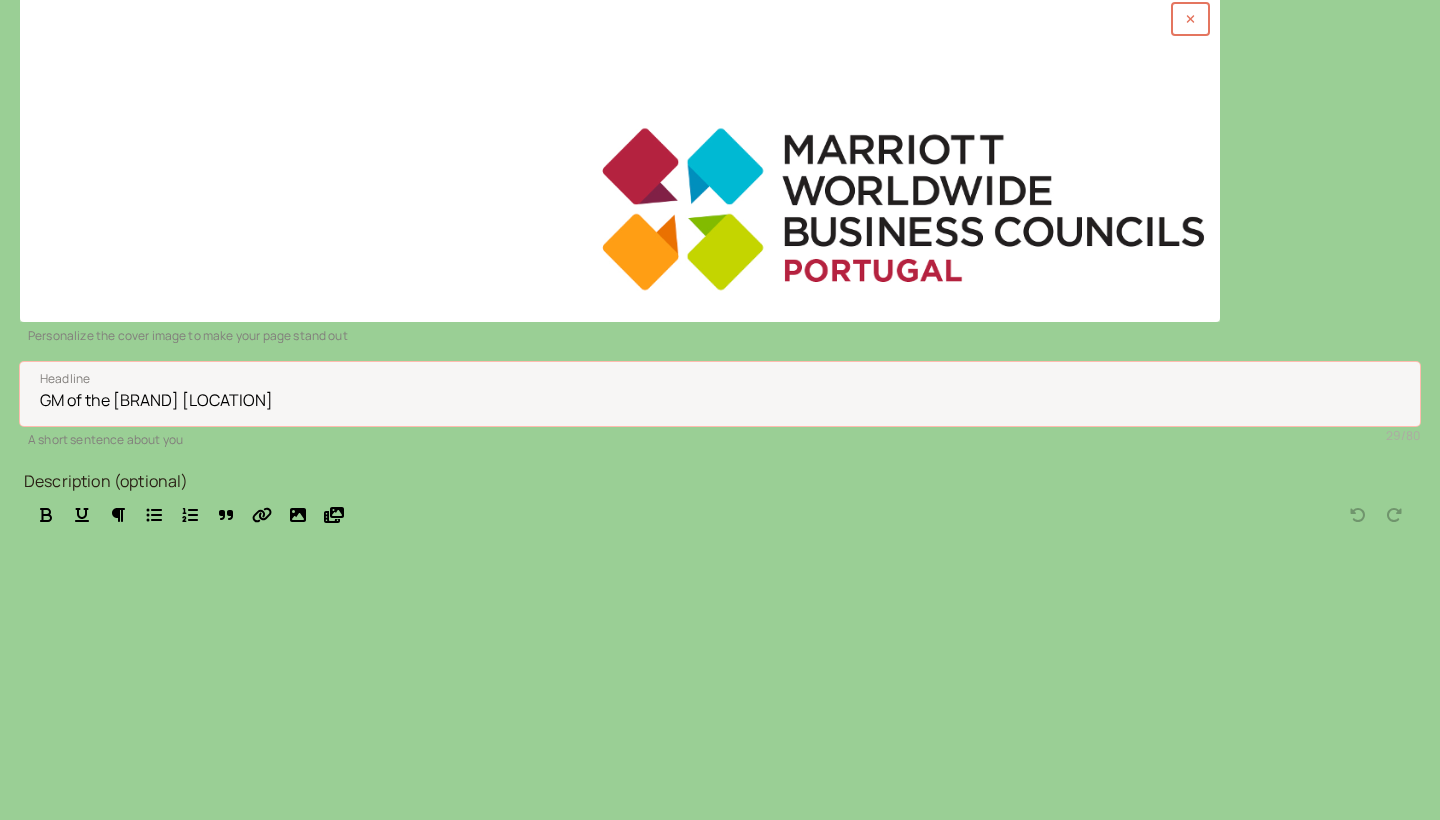scroll, scrollTop: 390, scrollLeft: 0, axis: vertical 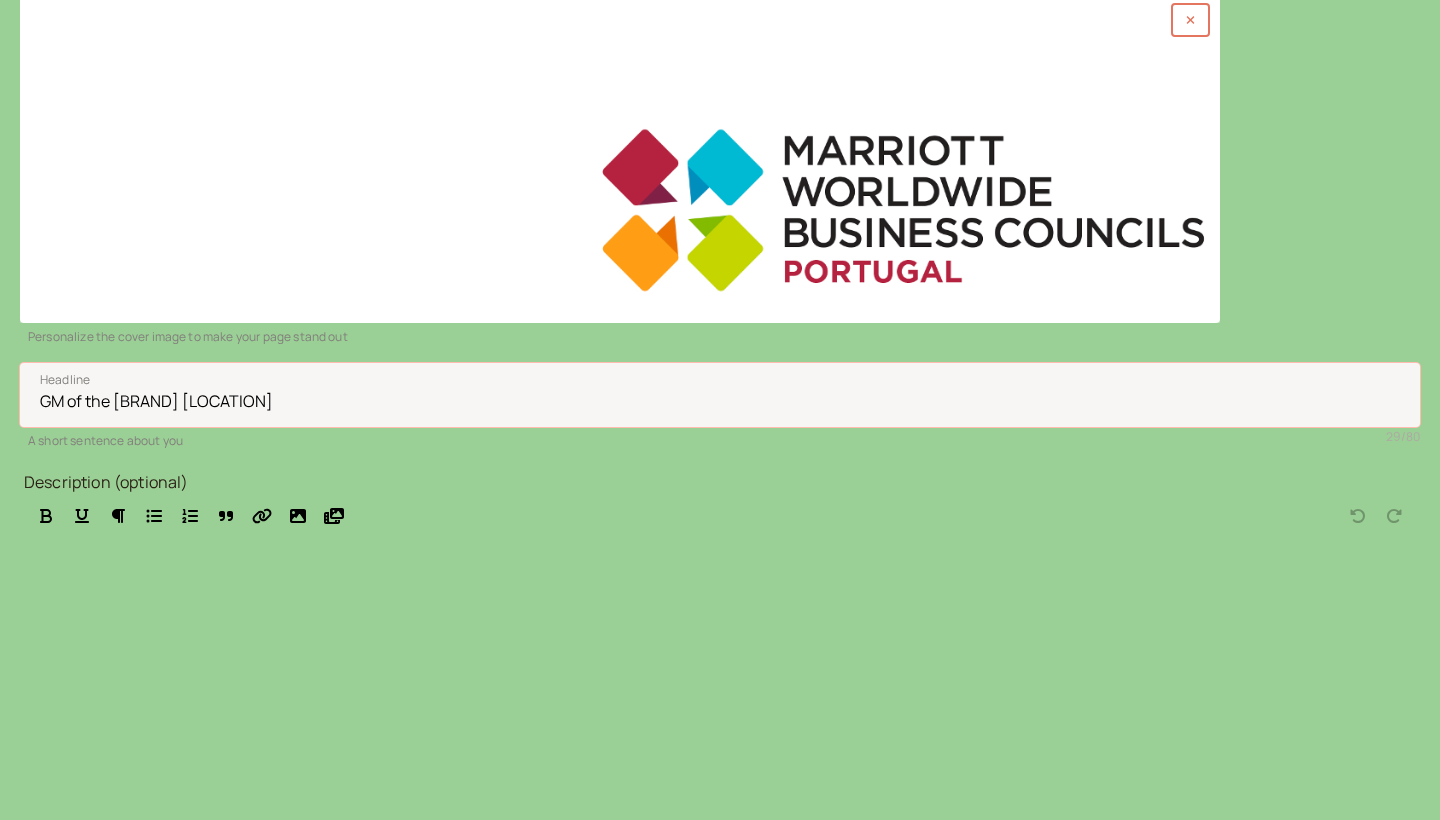 type on "GM of the [BRAND] [LOCATION]" 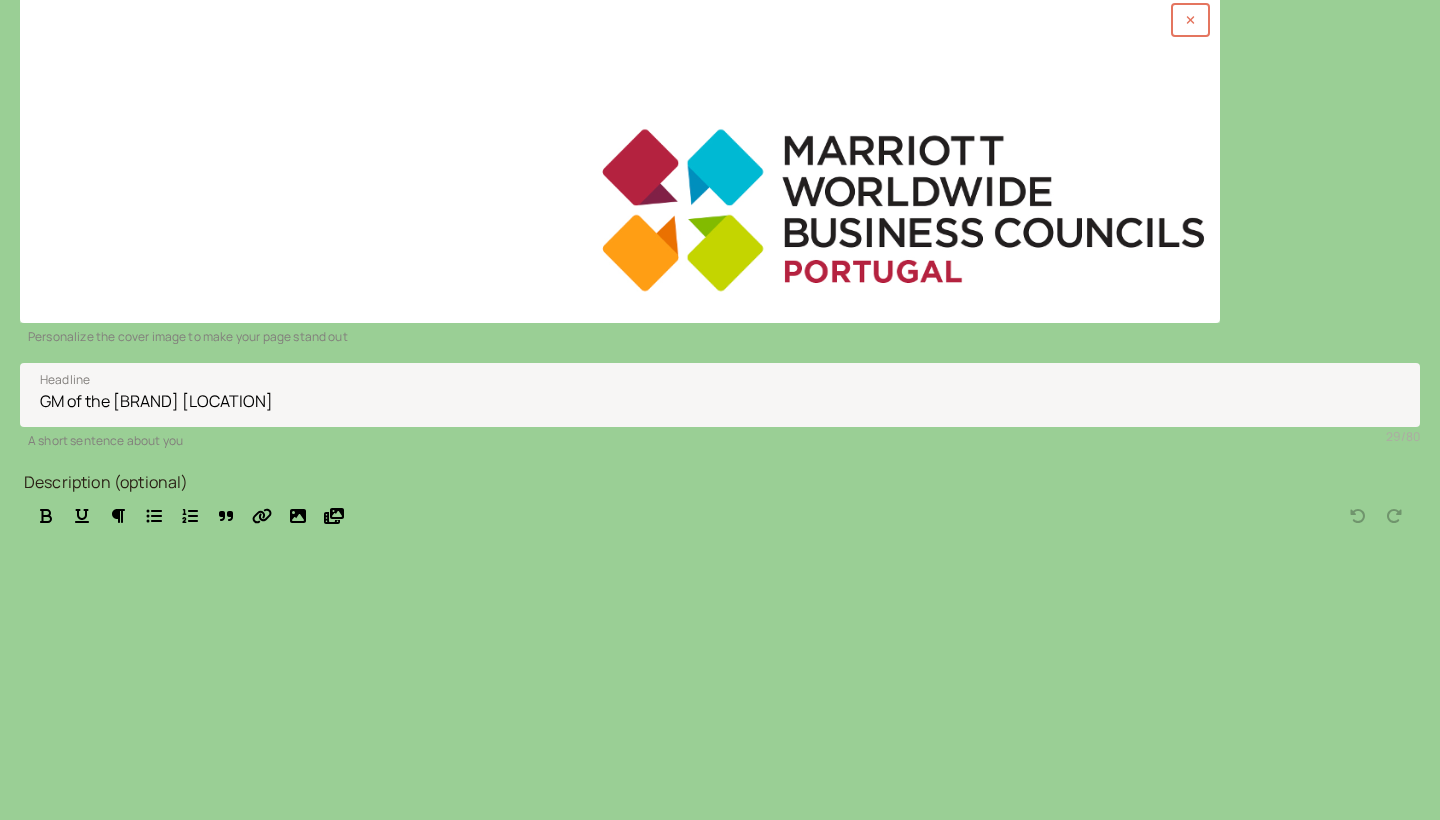 click on "Save" at bounding box center (62, 880) 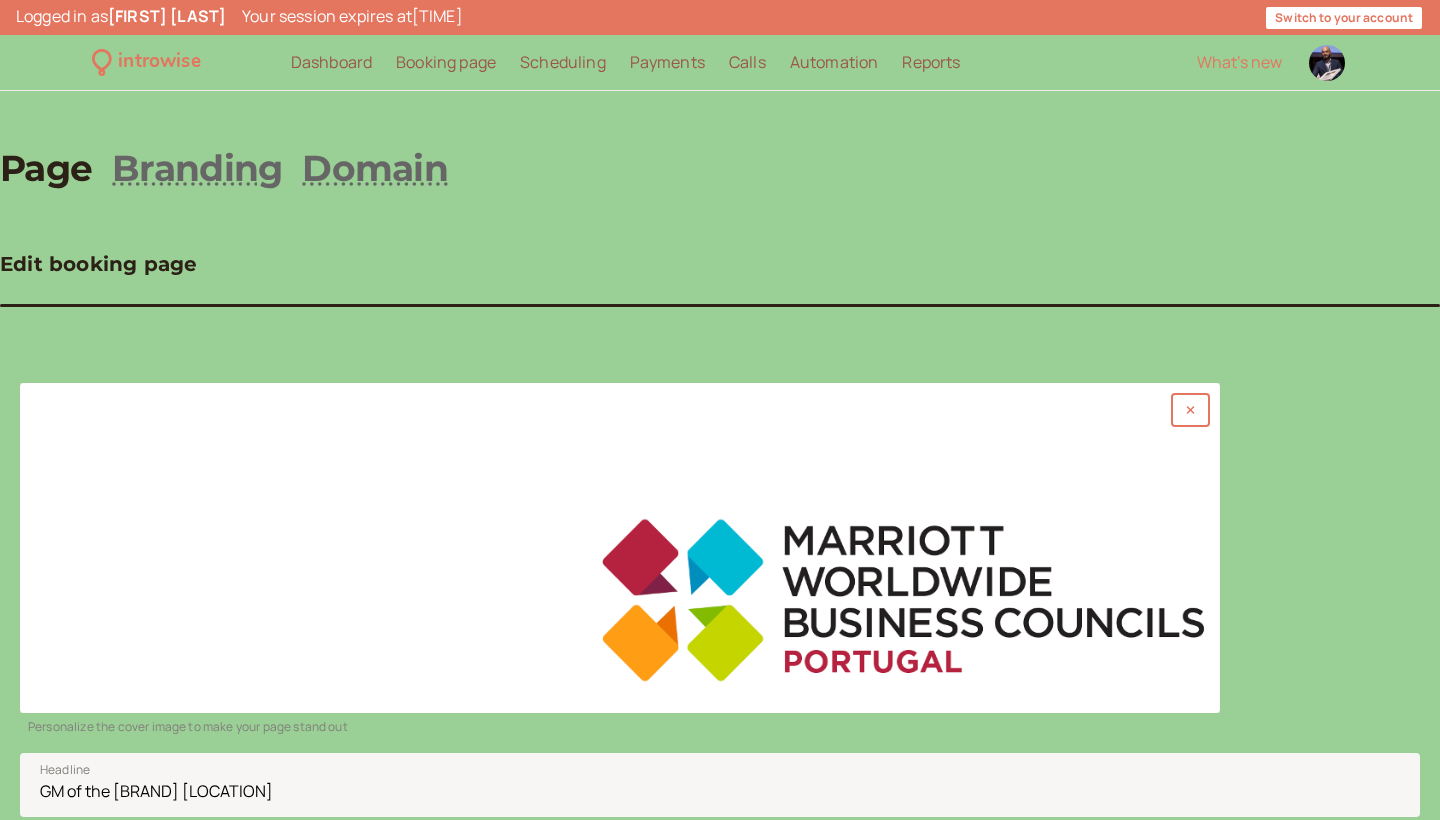 scroll, scrollTop: 0, scrollLeft: 0, axis: both 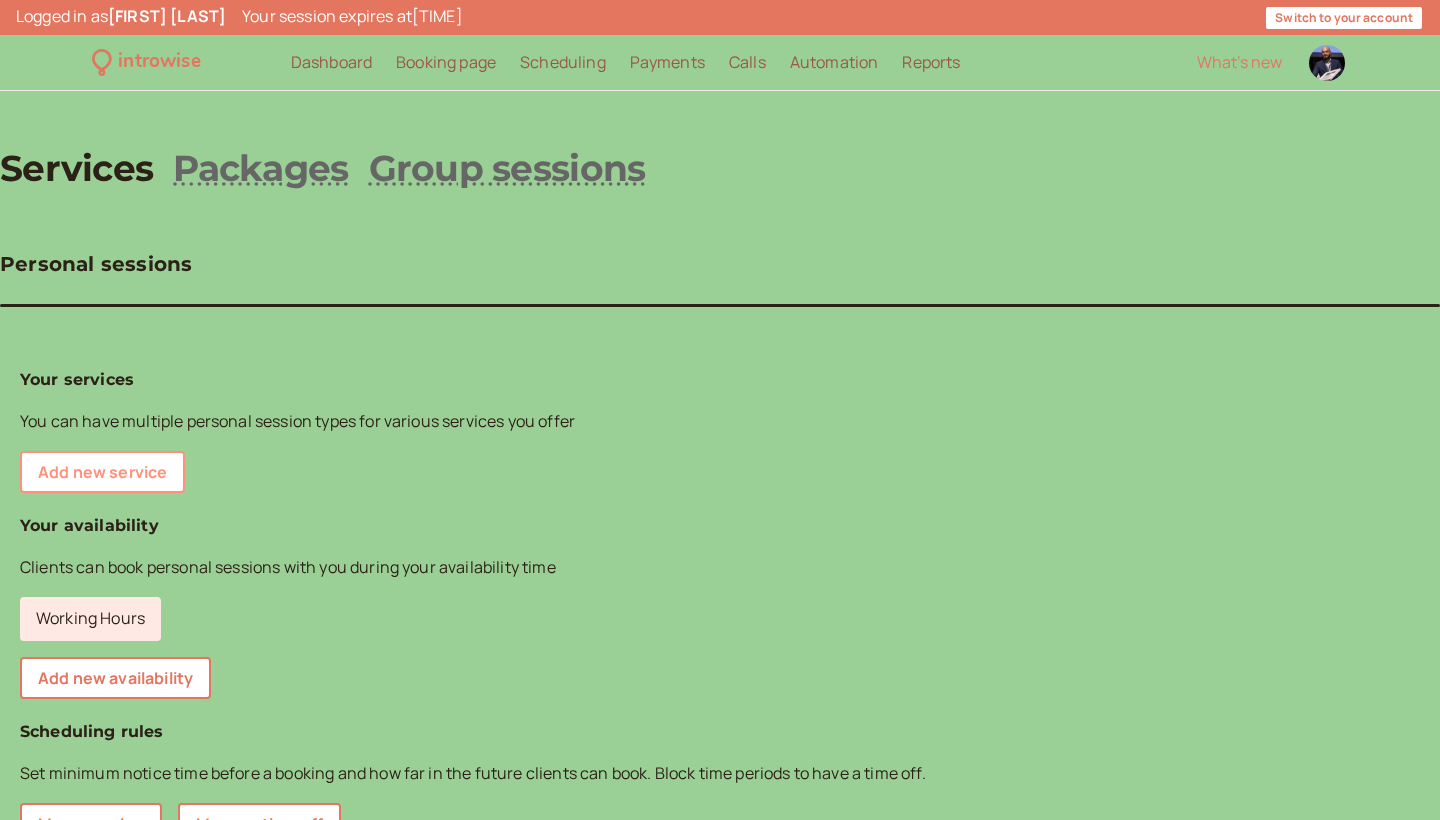 click on "Add new service" at bounding box center [102, 472] 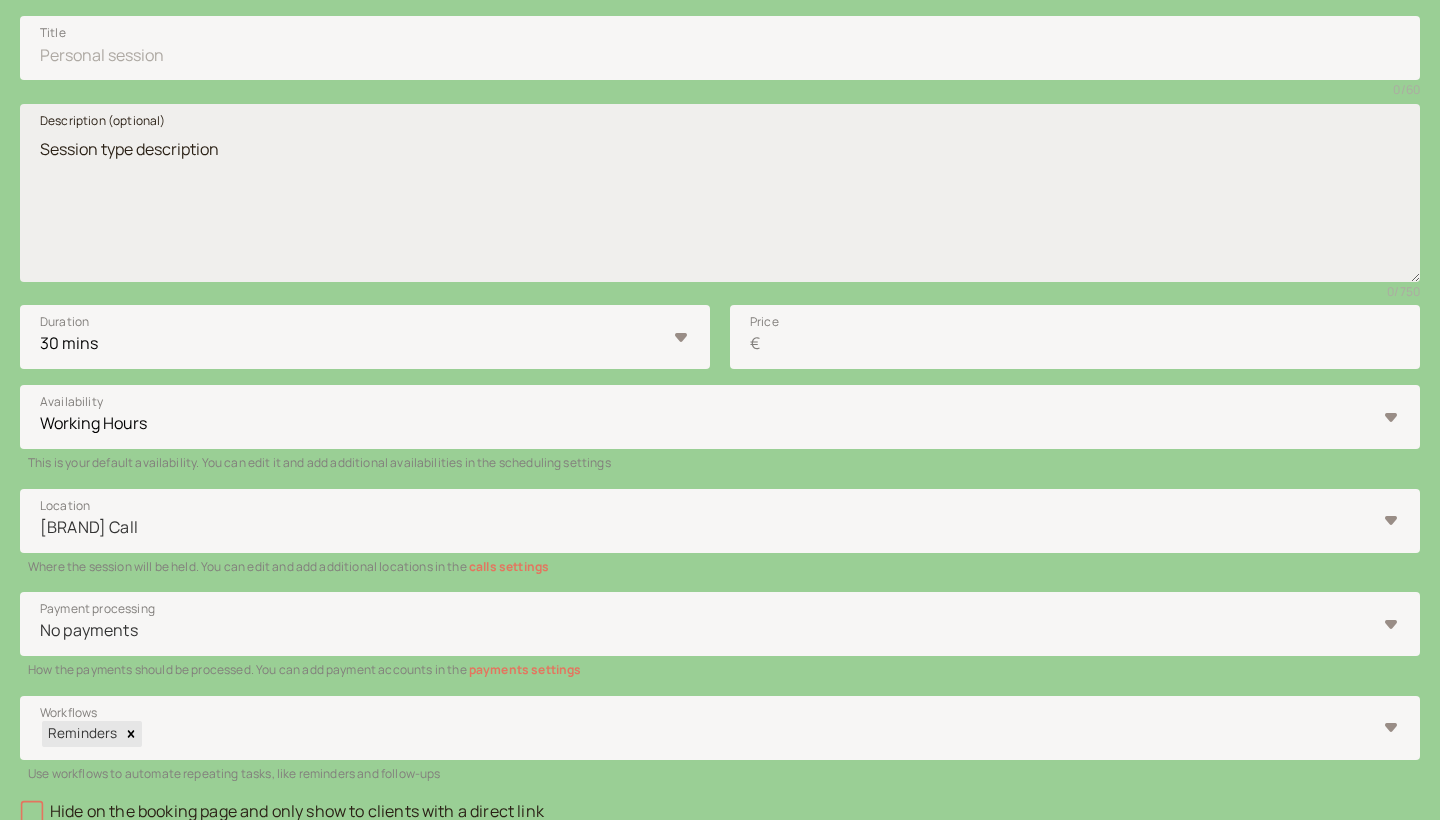 scroll, scrollTop: 374, scrollLeft: 0, axis: vertical 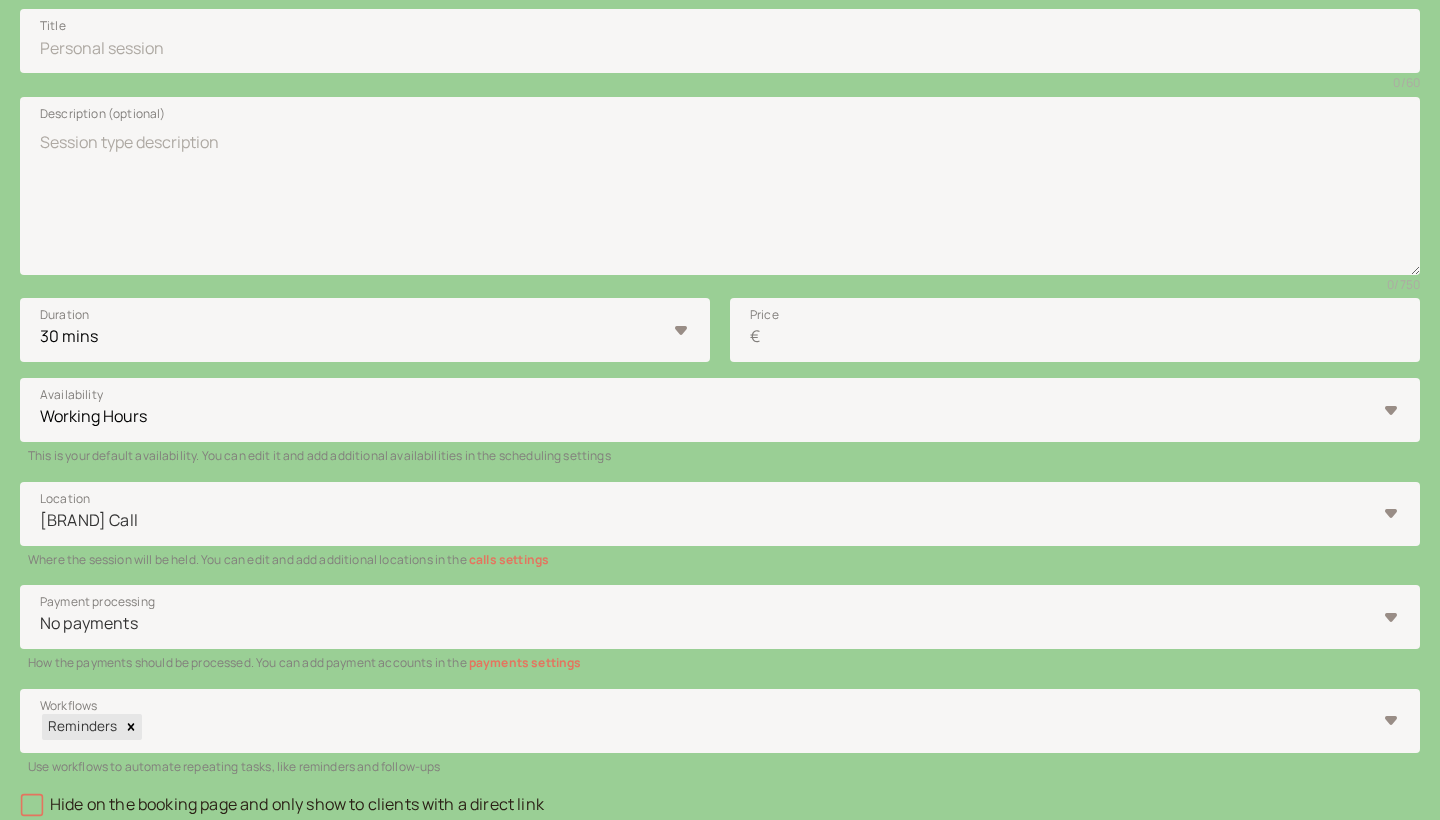 click on "calls settings" at bounding box center (509, 559) 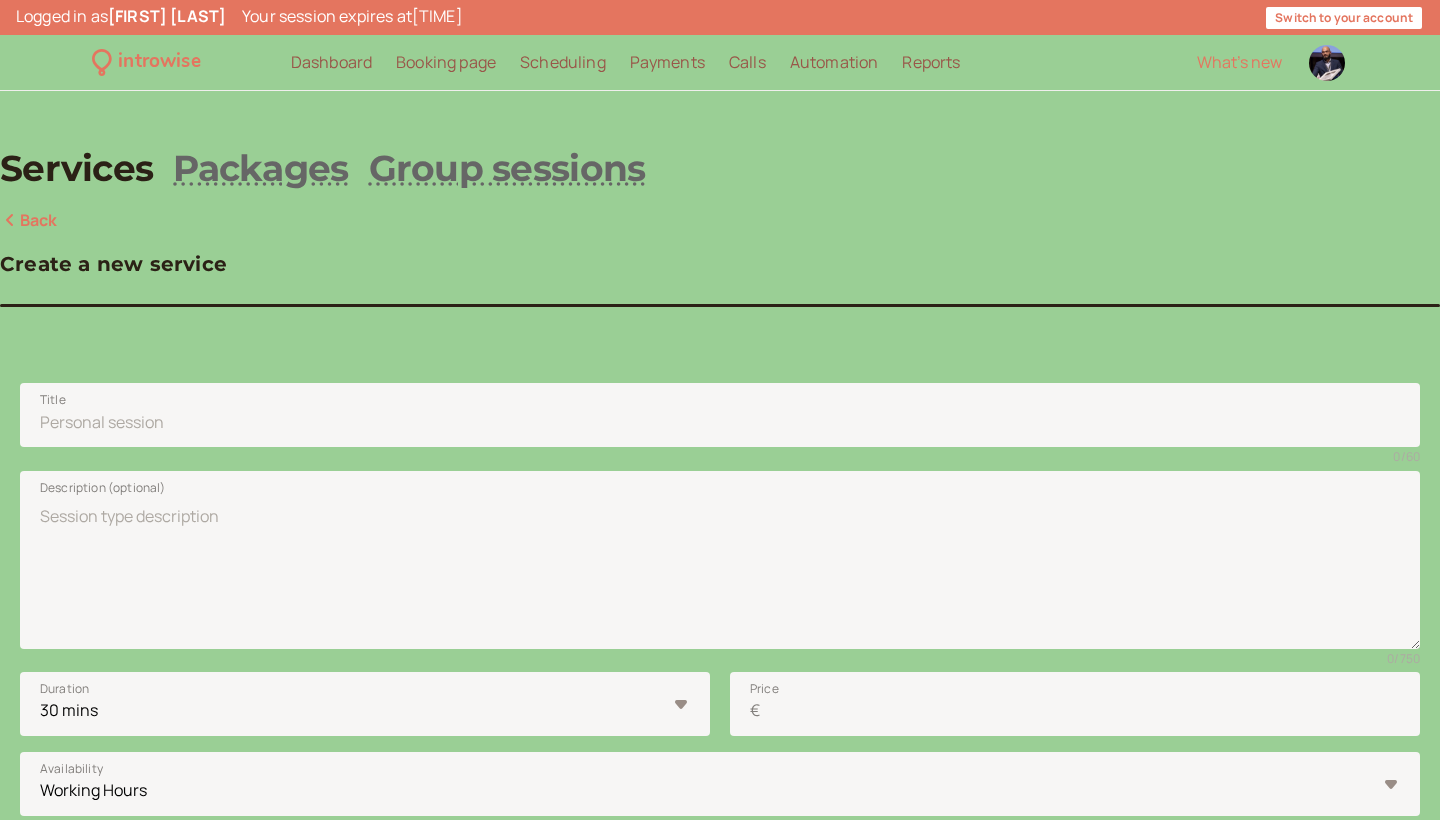 scroll, scrollTop: 0, scrollLeft: 0, axis: both 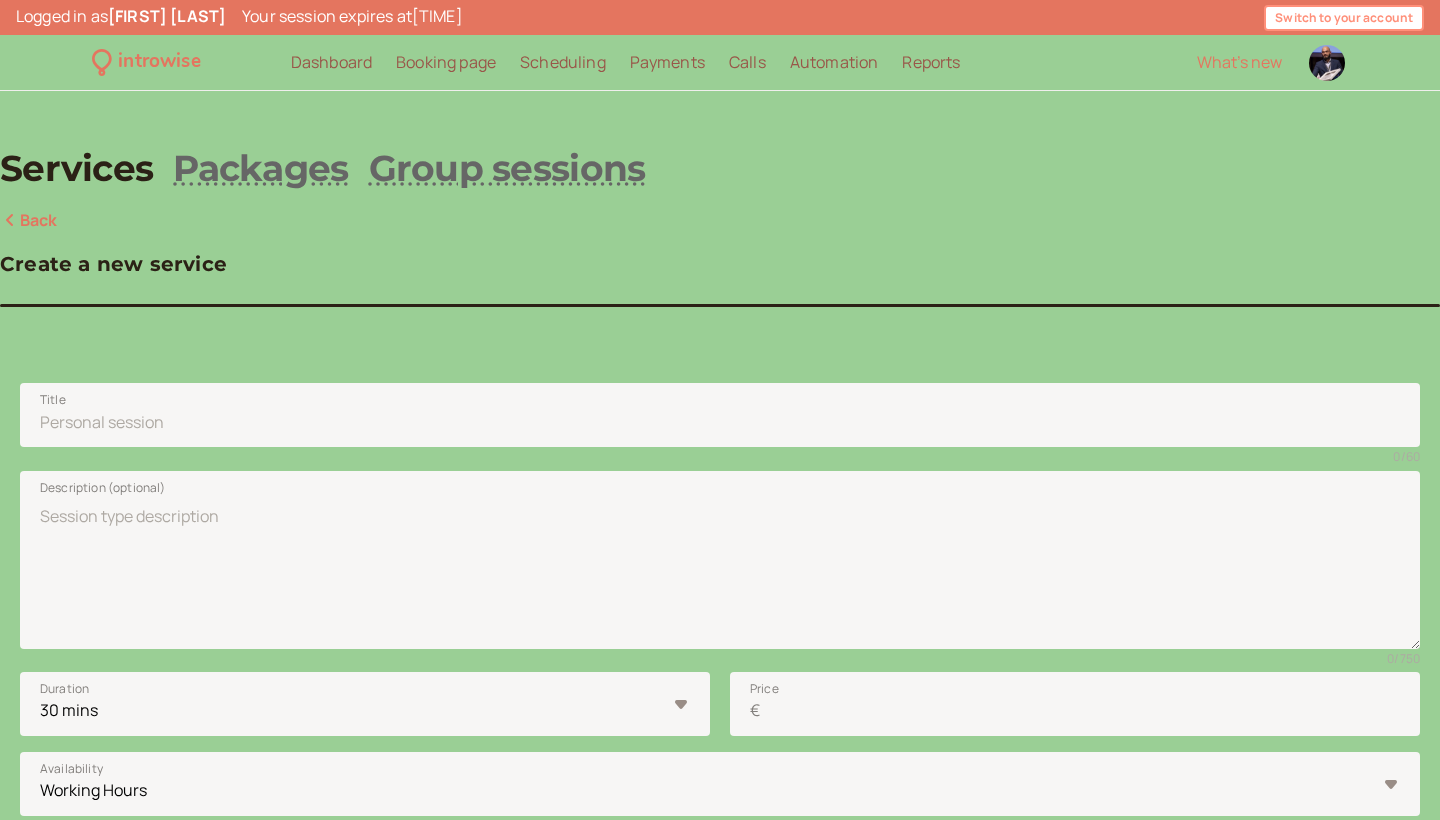 click on "Switch to your account" at bounding box center [1344, 18] 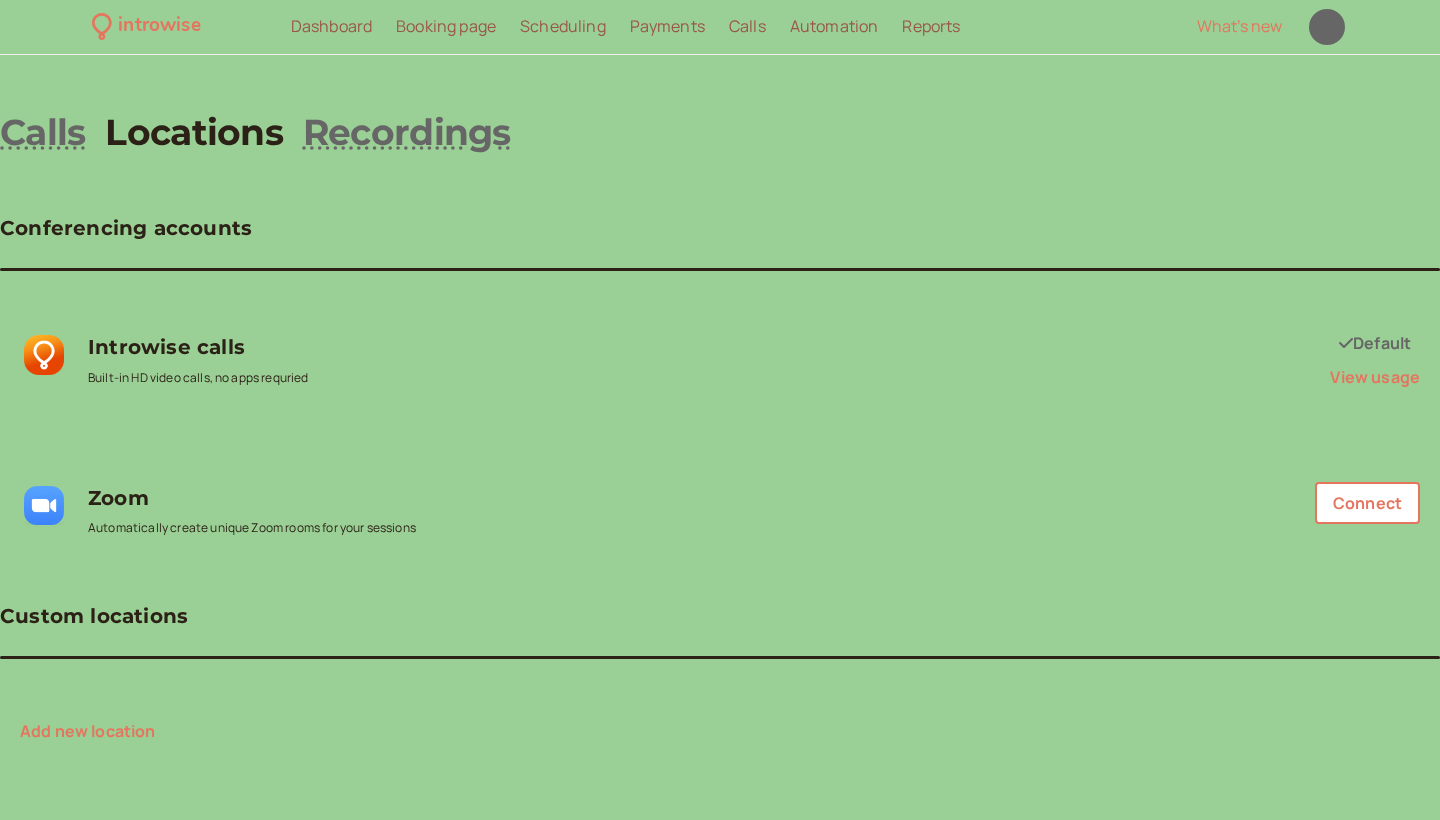 scroll, scrollTop: 35, scrollLeft: 0, axis: vertical 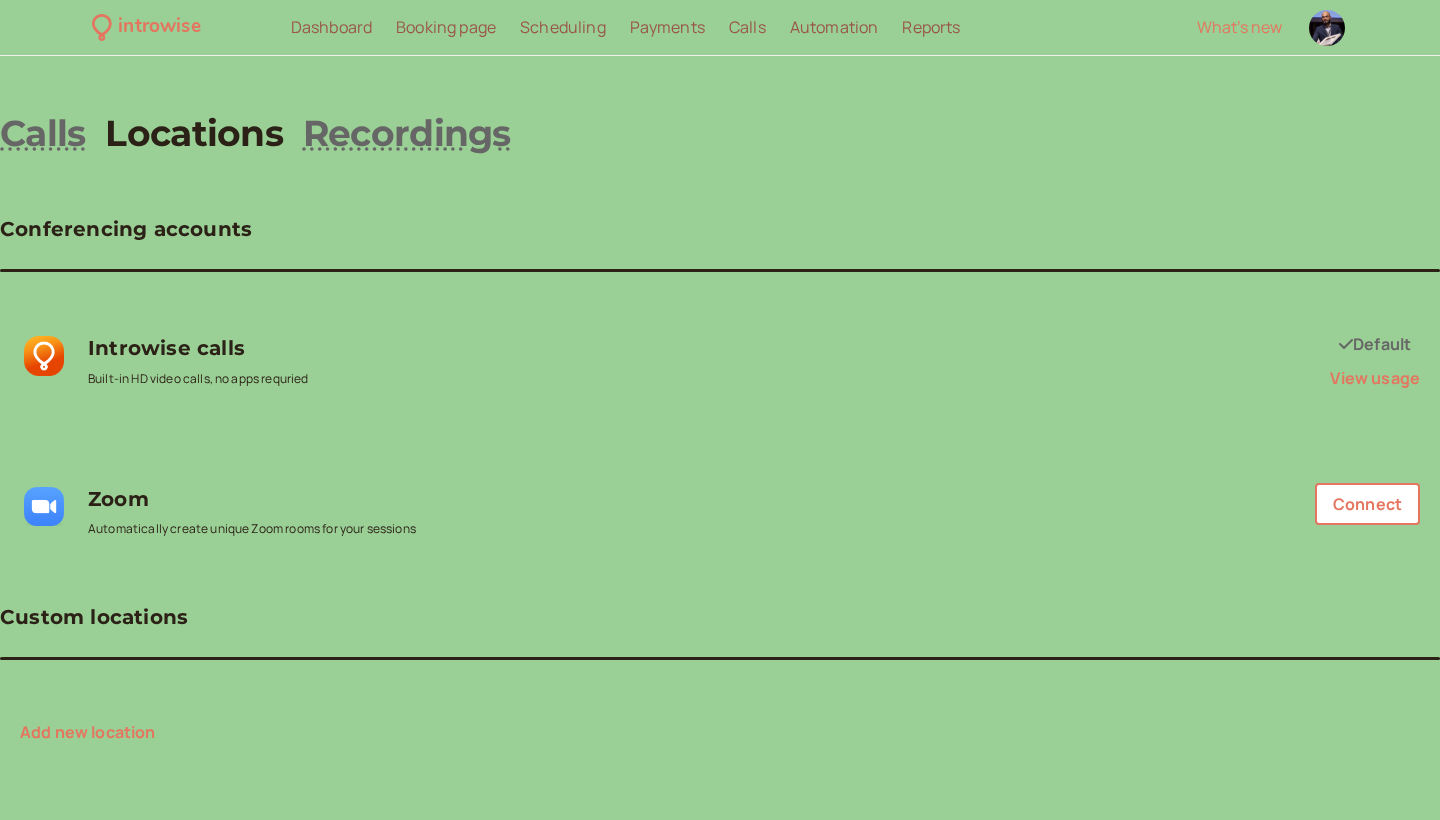 click on "Add new location" at bounding box center [88, 732] 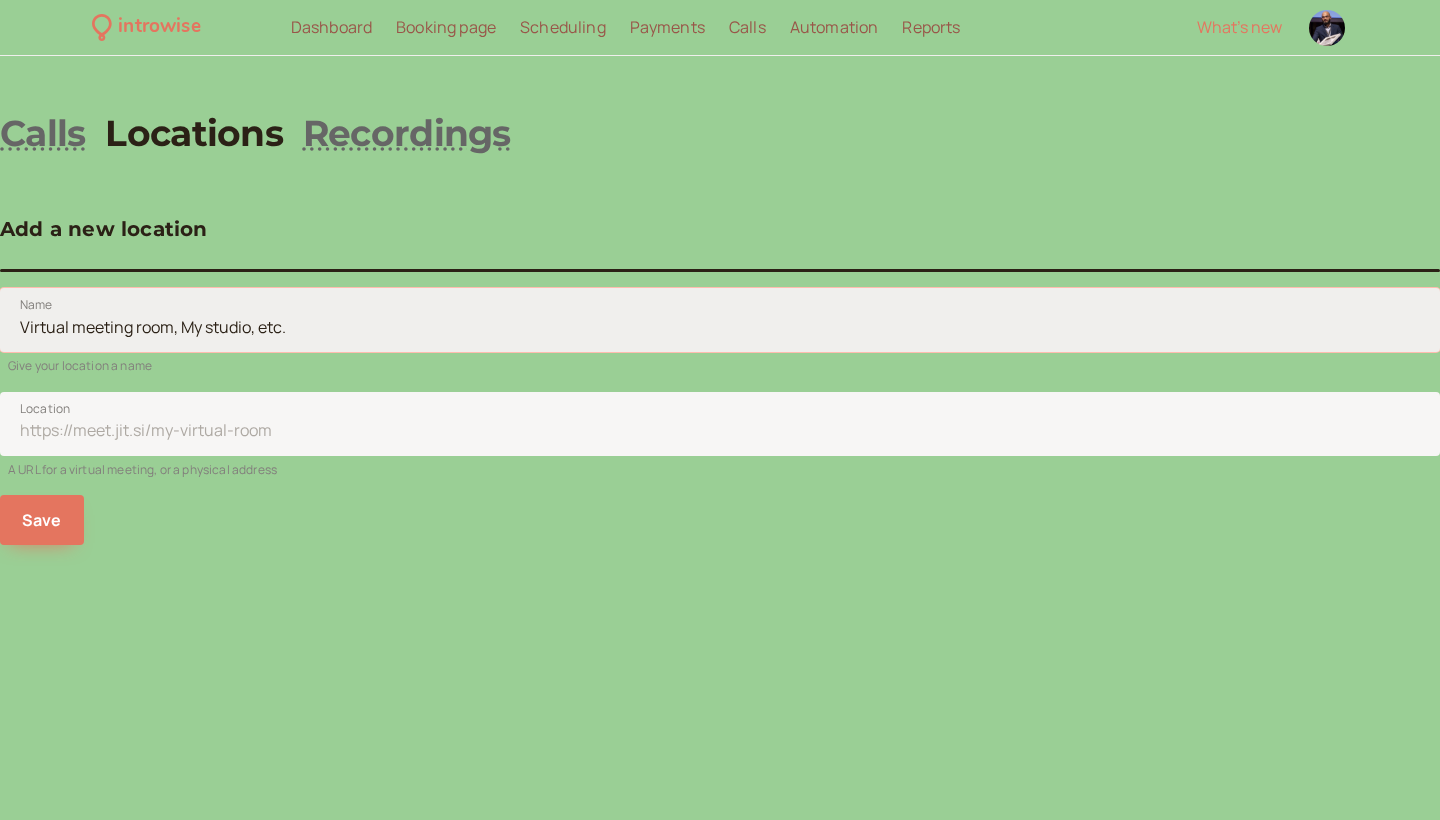 click on "Name" at bounding box center (720, 320) 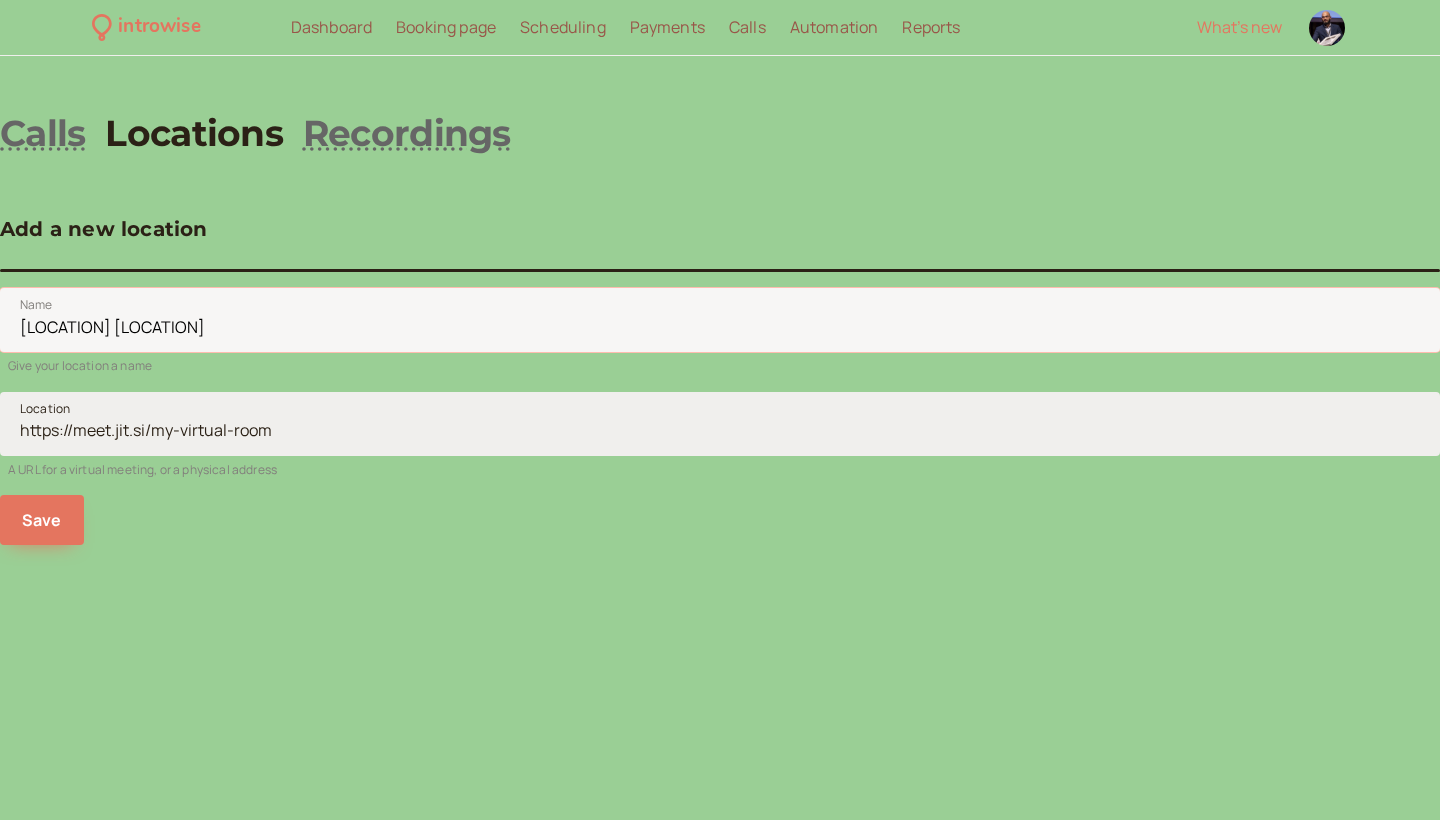 type on "[LOCATION] [LOCATION]" 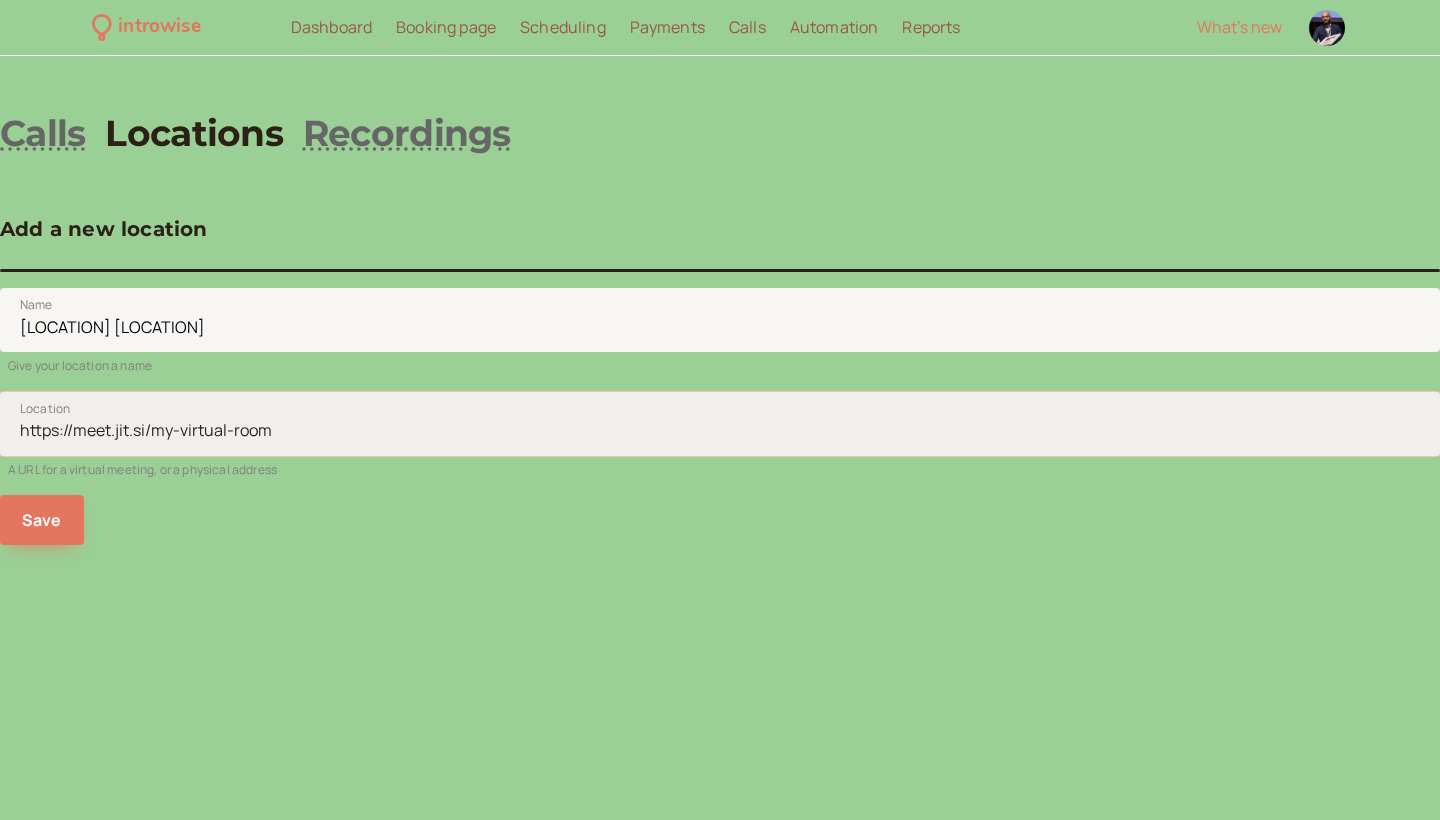 click on "Location" at bounding box center [720, 424] 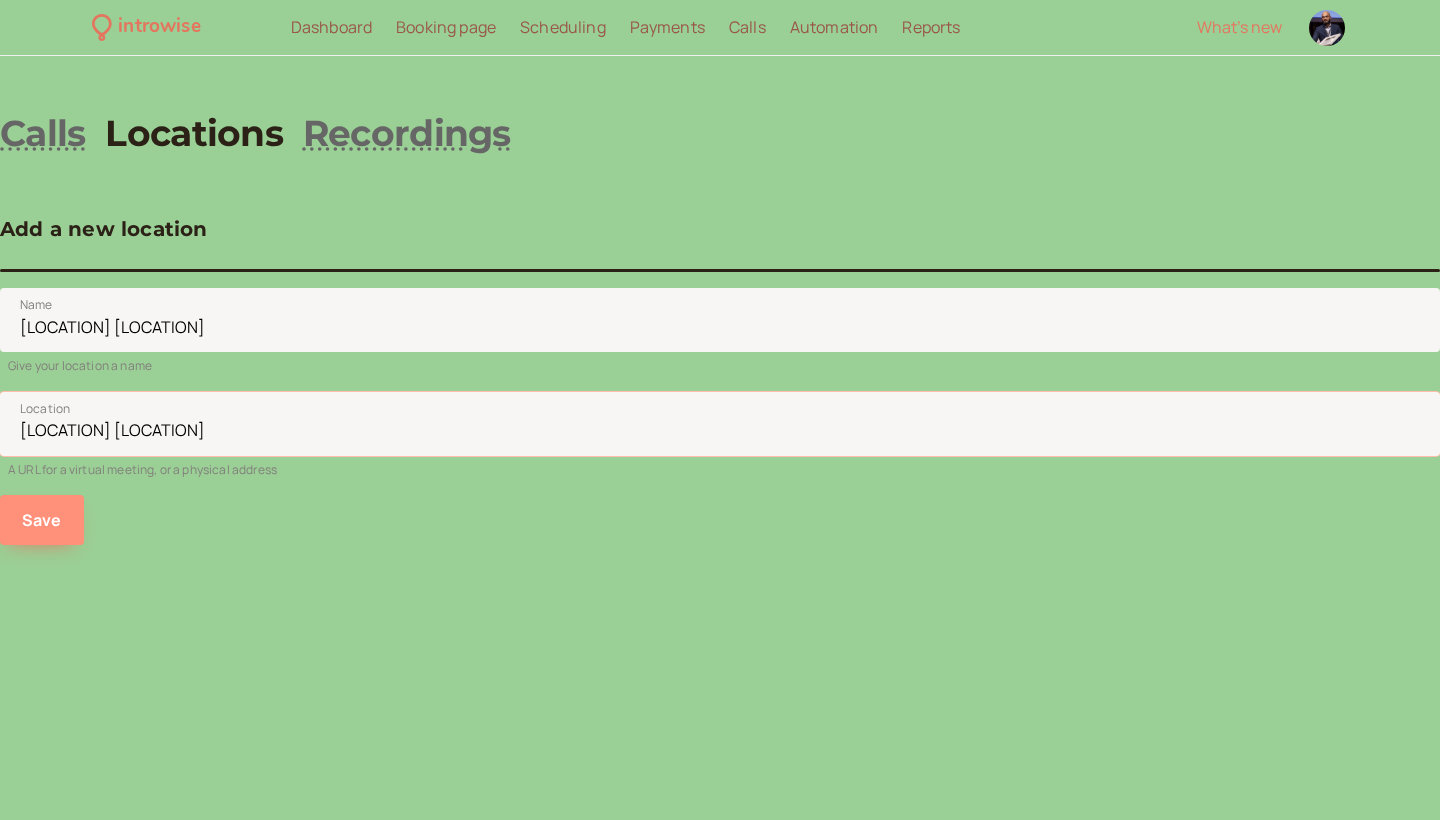 type on "[LOCATION] [LOCATION]" 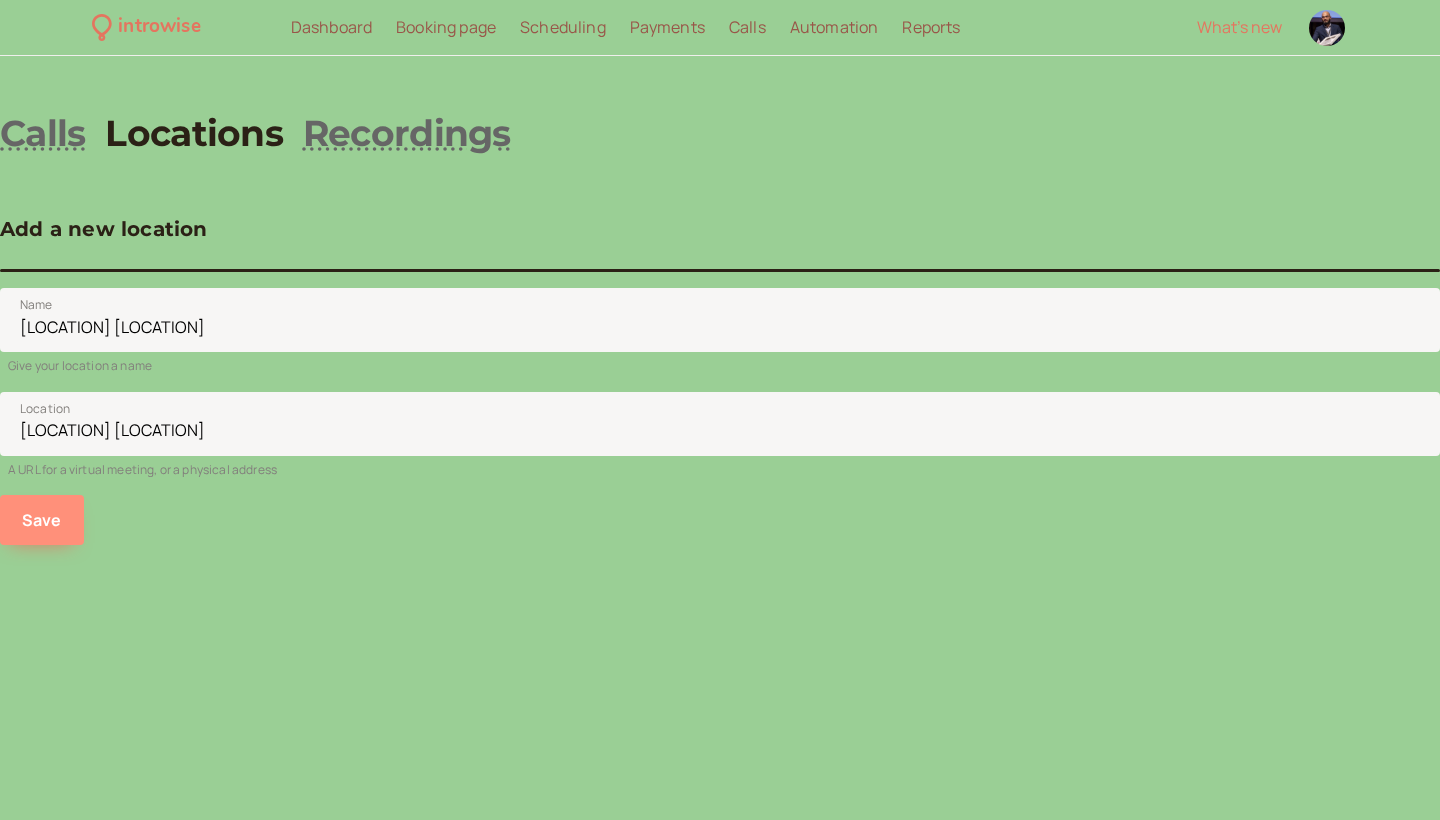 click on "Save" at bounding box center (42, 520) 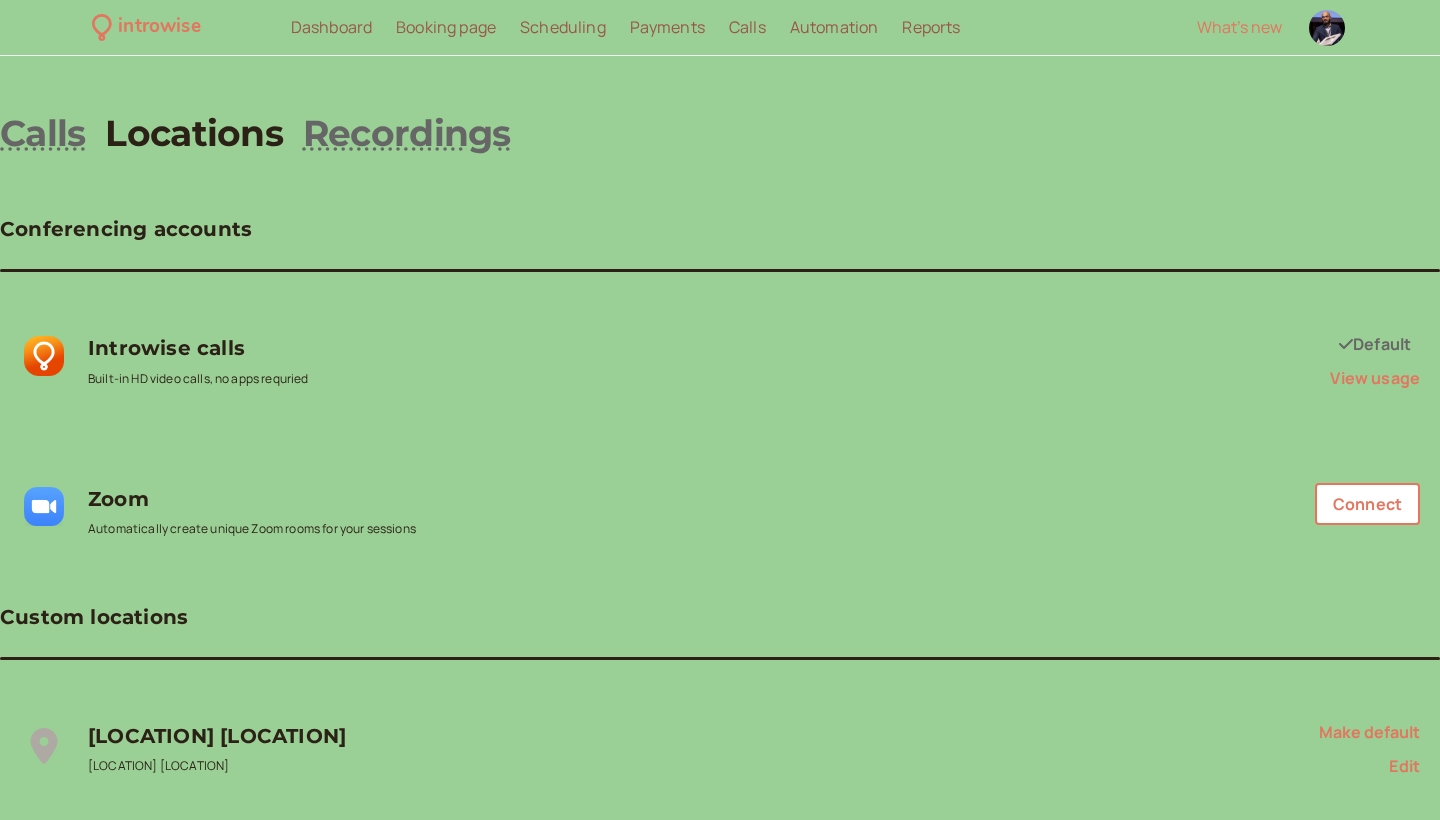 click on "Scheduling" at bounding box center (563, 27) 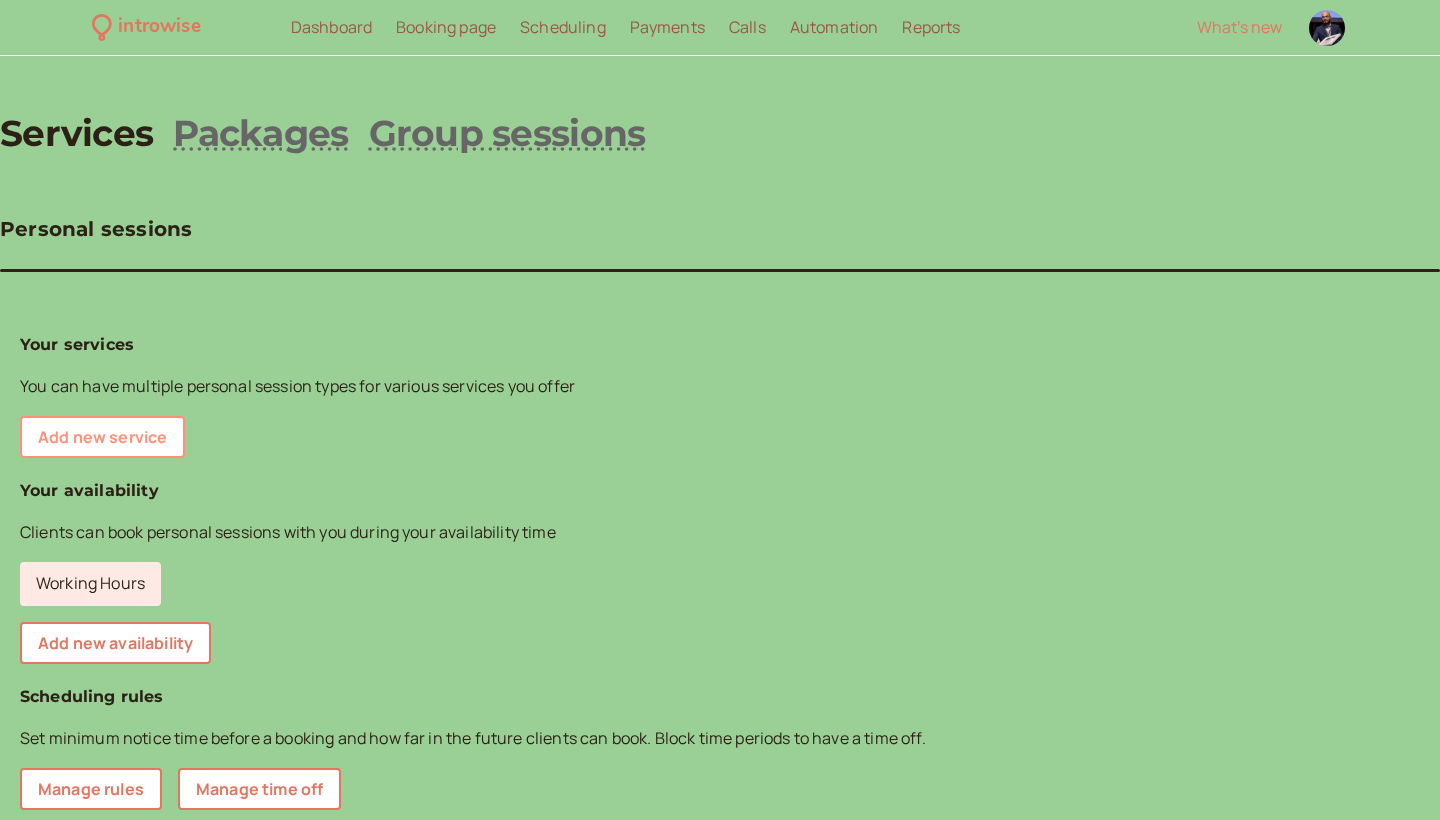 click on "Add new service" at bounding box center [102, 437] 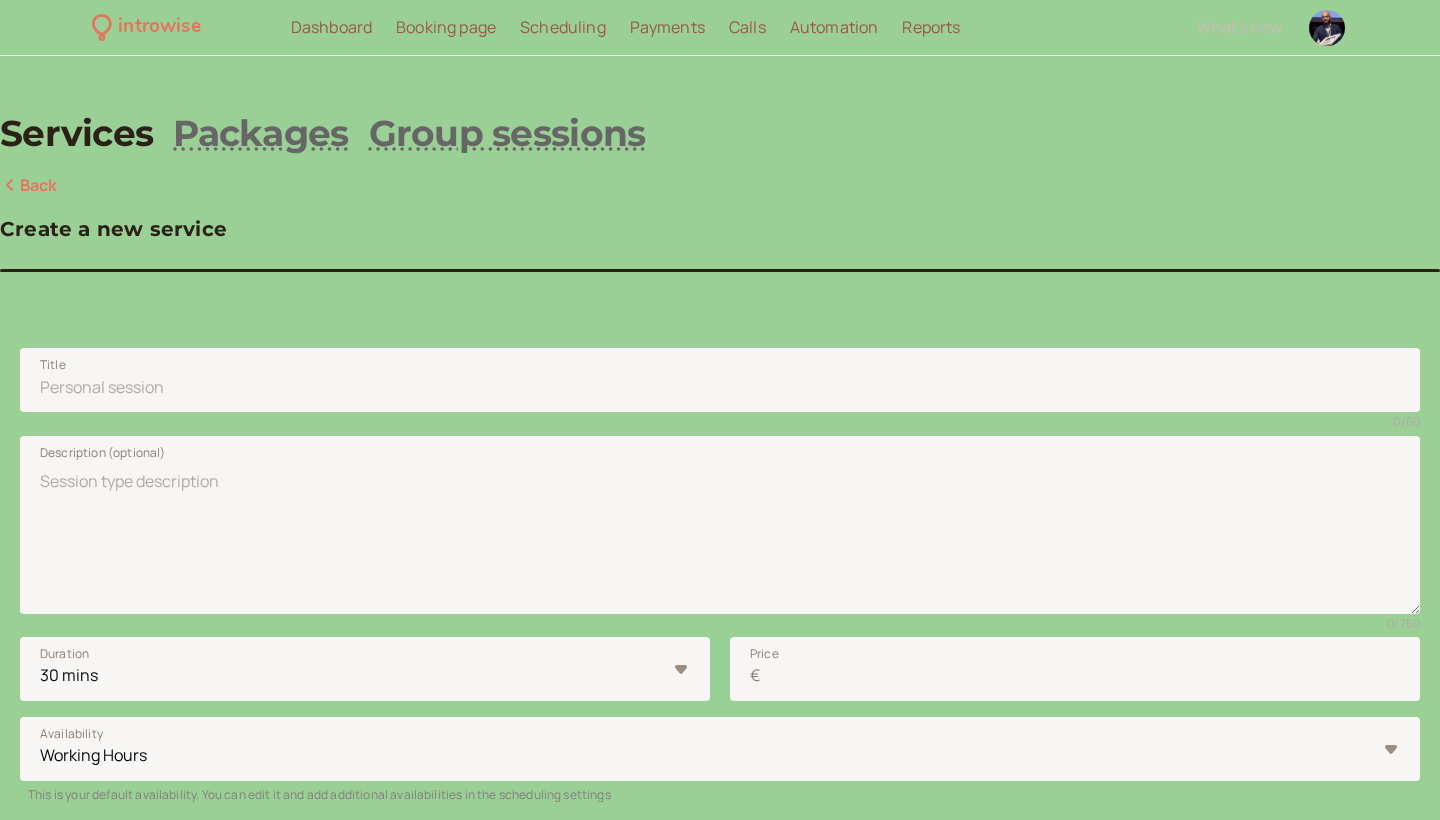 scroll, scrollTop: 0, scrollLeft: 0, axis: both 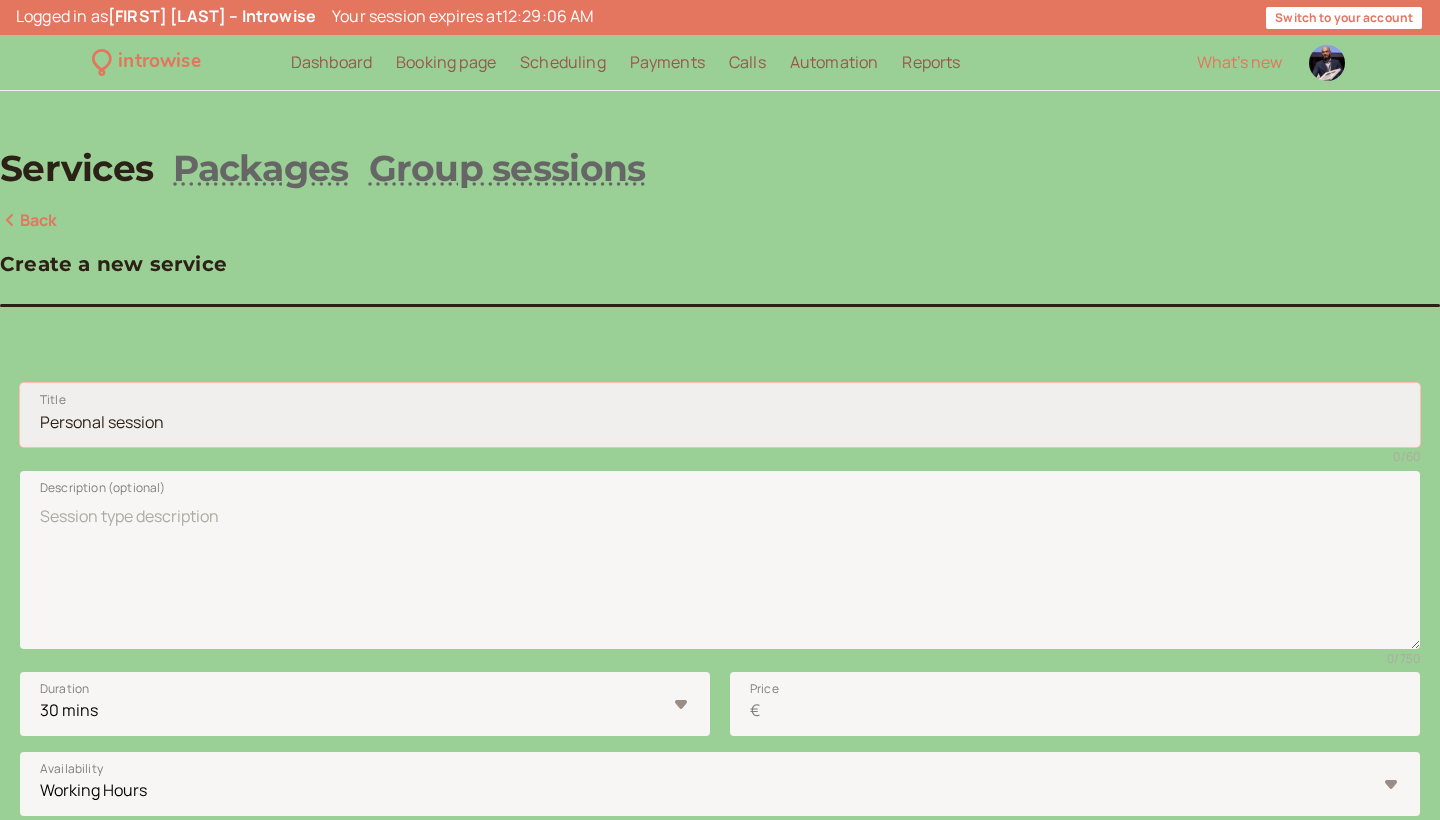 click on "Title" at bounding box center (720, 415) 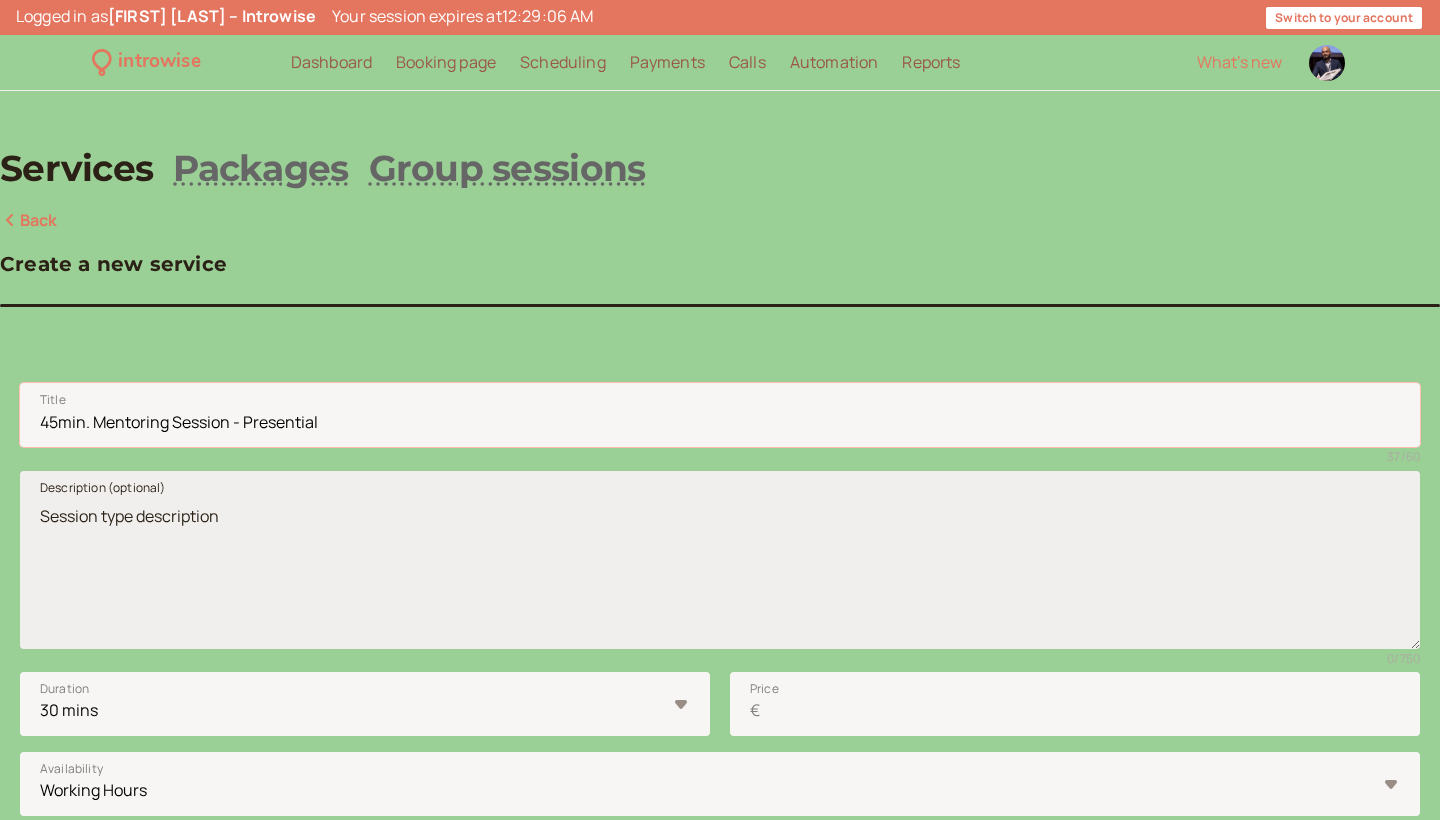 type on "45min. Mentoring Session - Presential" 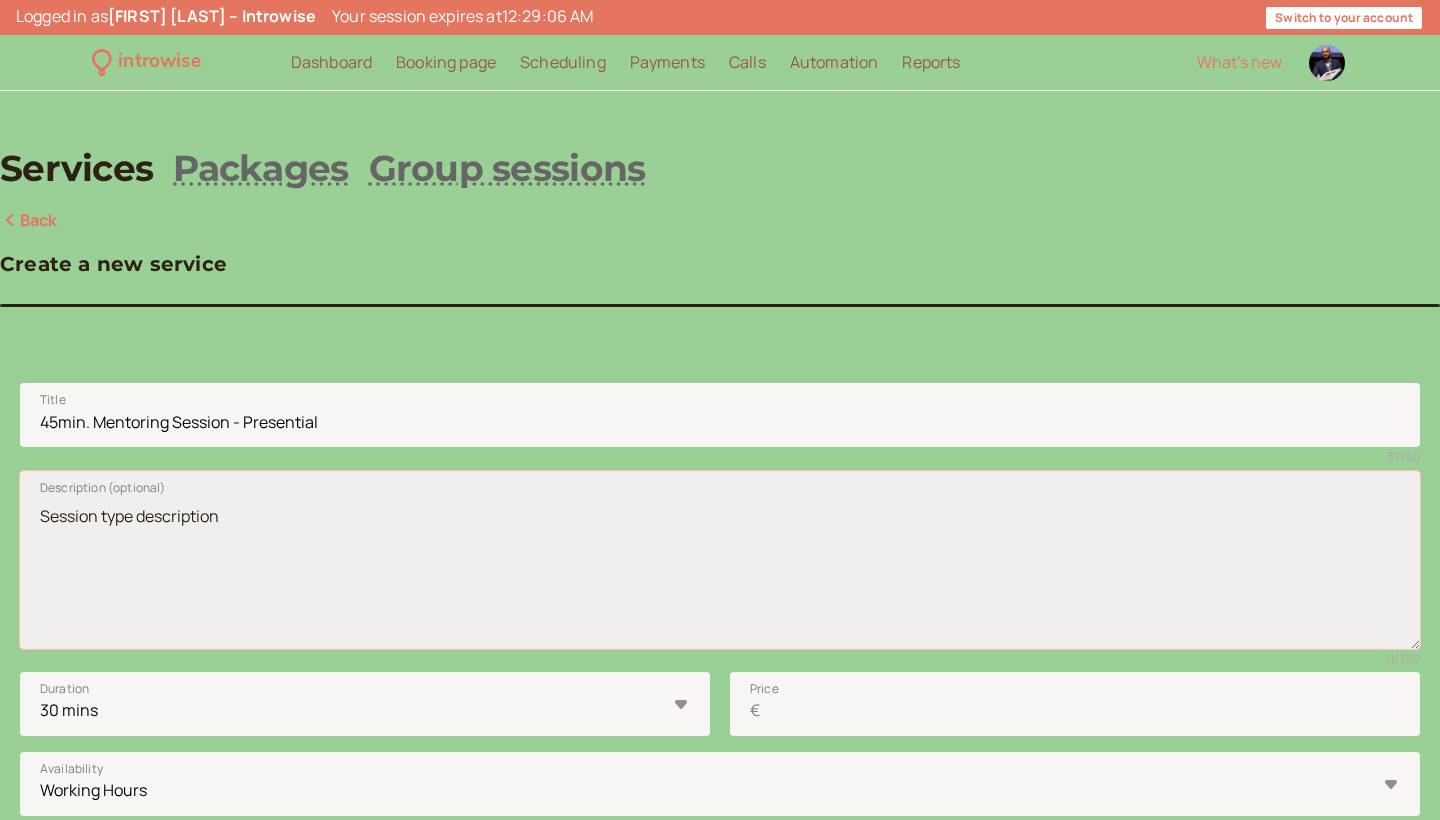 click on "Description (optional)" at bounding box center (720, 560) 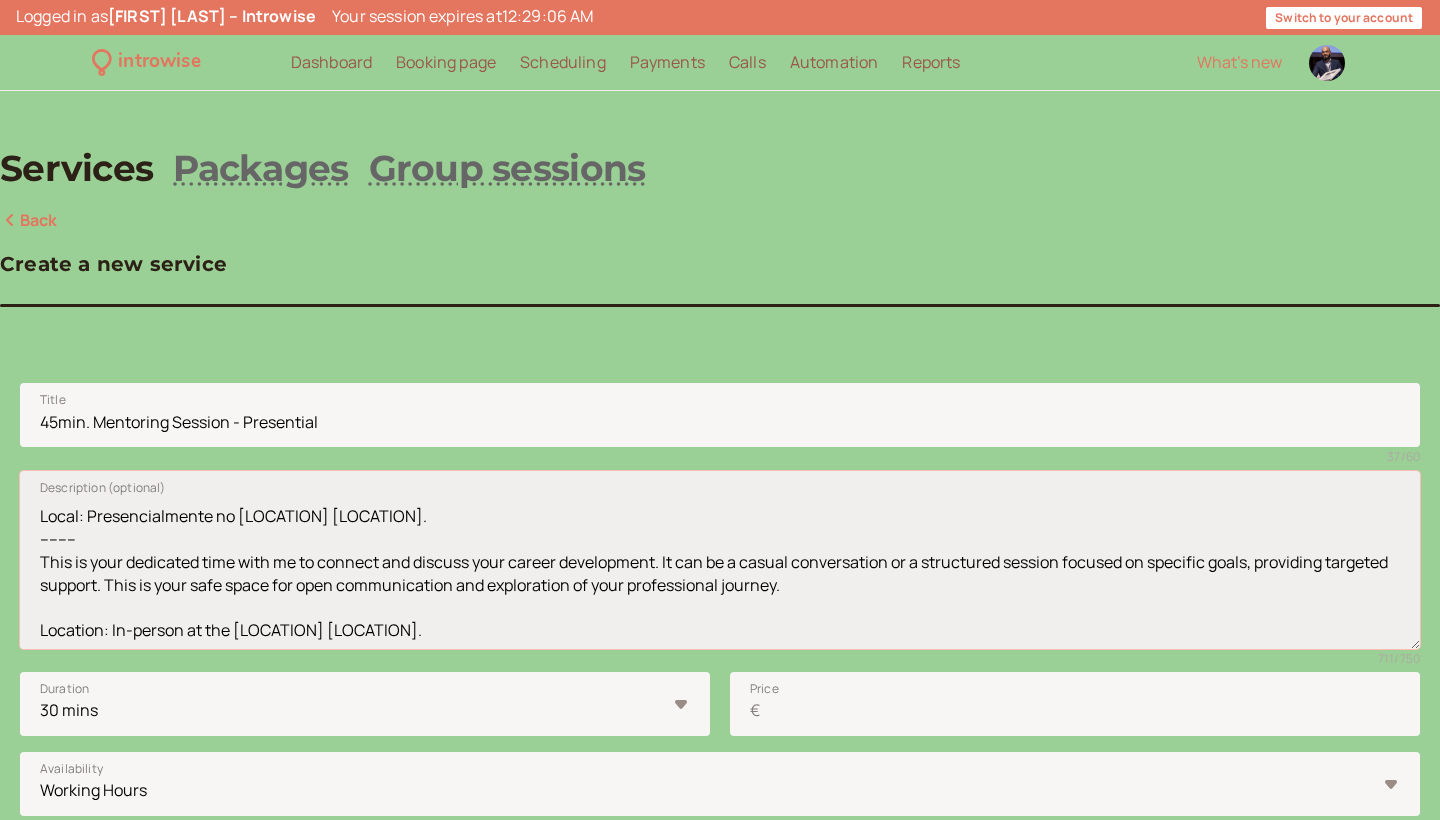 scroll, scrollTop: 193, scrollLeft: 0, axis: vertical 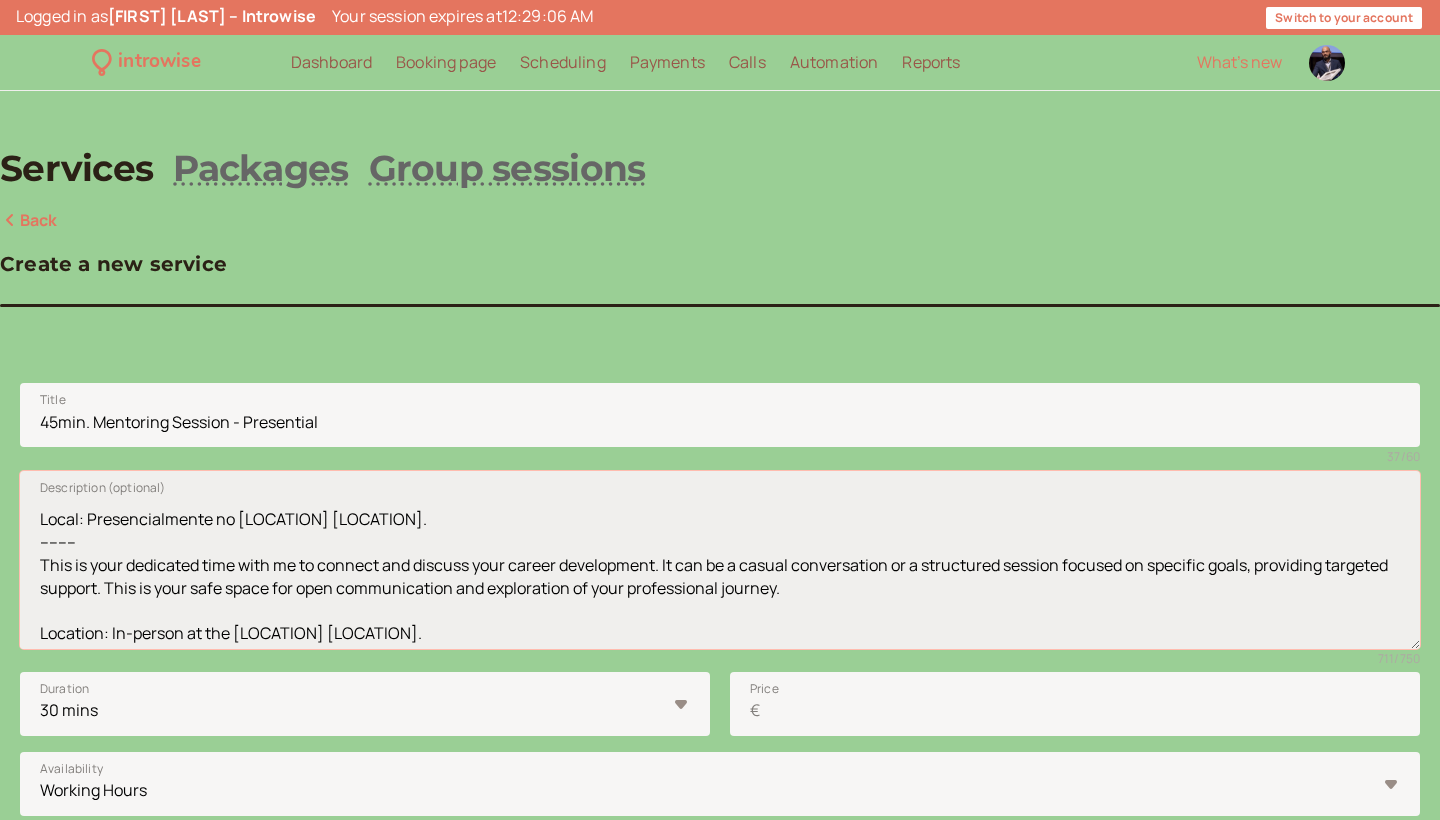 drag, startPoint x: 398, startPoint y: 558, endPoint x: 557, endPoint y: 565, distance: 159.154 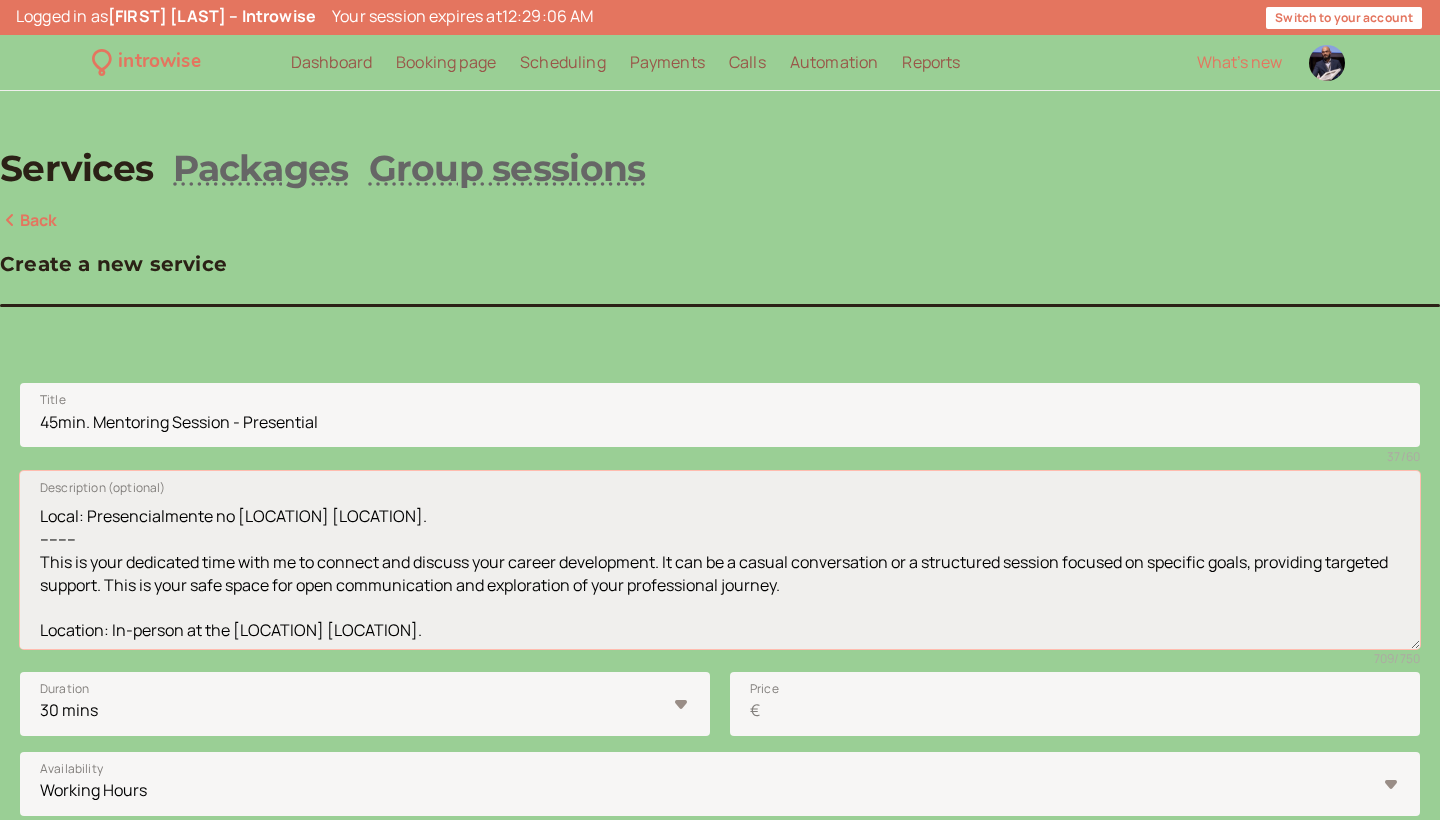 scroll, scrollTop: 193, scrollLeft: 0, axis: vertical 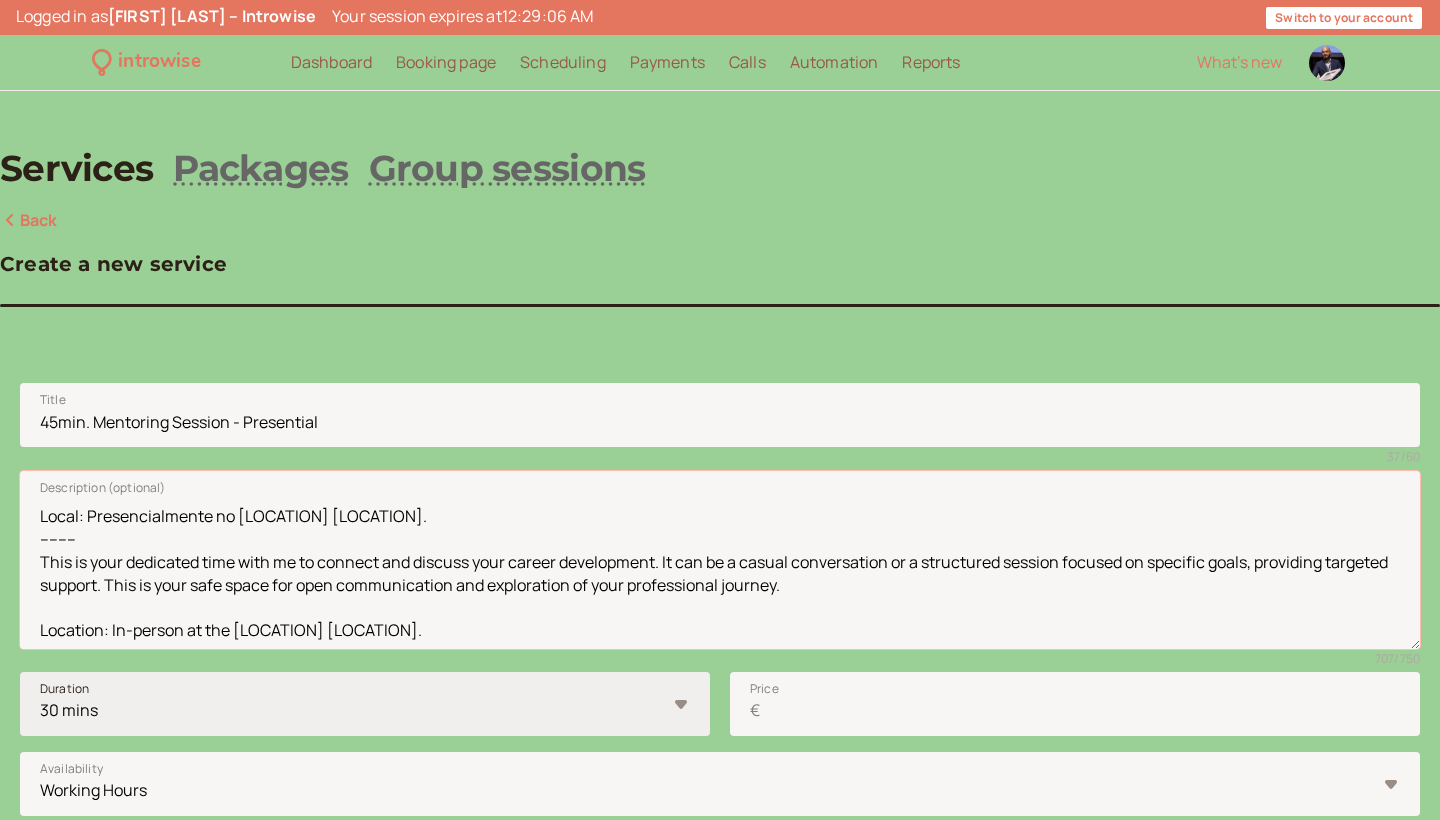 type on "(Sessão de mentoring de 45min. - Presencial)
Momento dedicado para conexão e discussão do seu desenvolvimento profissional, seja através de uma conversa casual ou de uma sessão estruturada focada em objetivos específicos. Este é um espaço seguro para comunicação aberta e exploração do seu percurso profissional.
Local: Presencialmente no Moxy Lisboa Oriente.
--------
This is your dedicated time with me to connect and discuss your career development. It can be a casual conversation or a structured session focused on specific goals, providing targeted support. This is your safe space for open communication and exploration of your professional journey.
Location: In-person at the Moxy Lisboa Oriente." 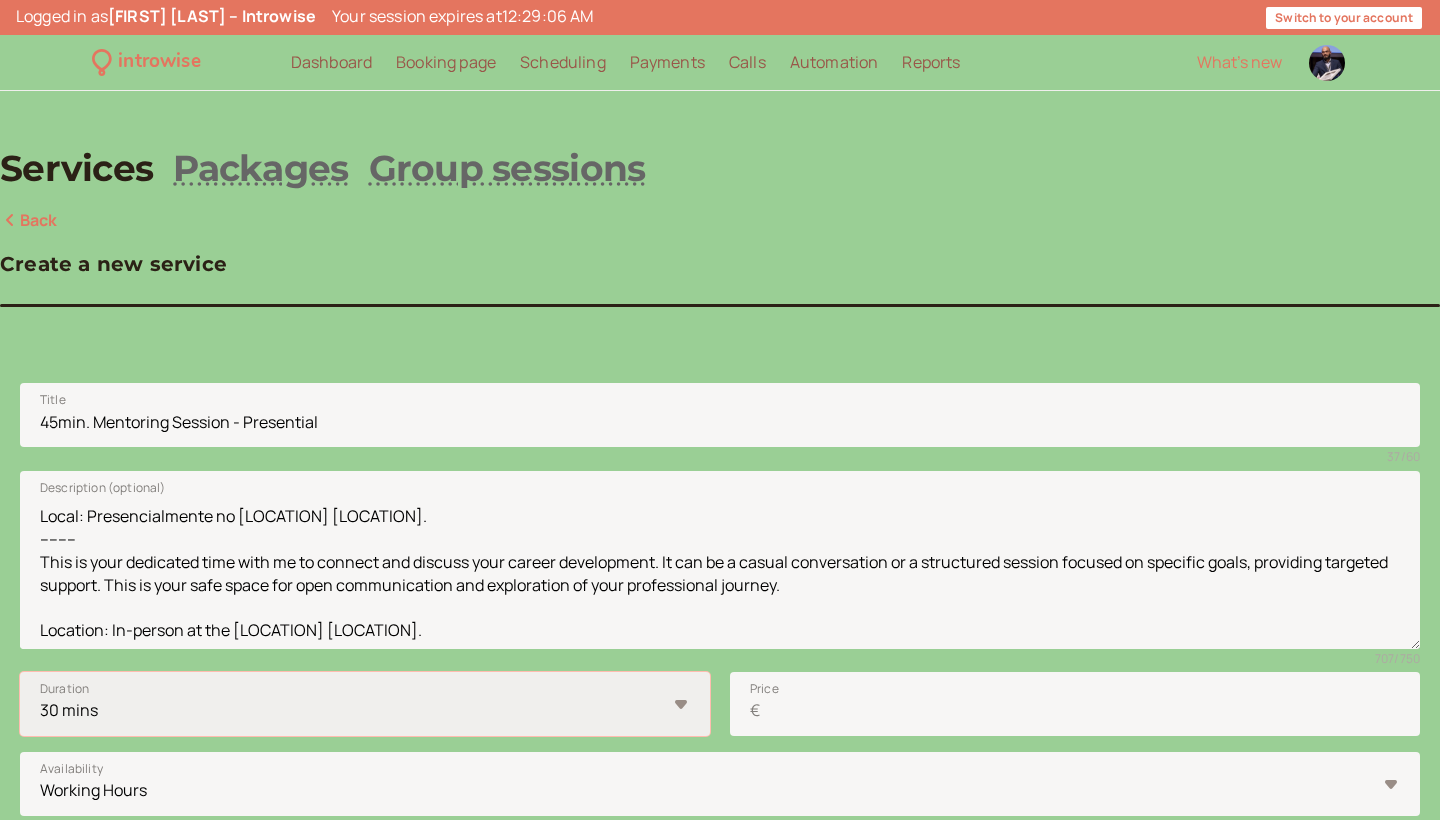 select on "45" 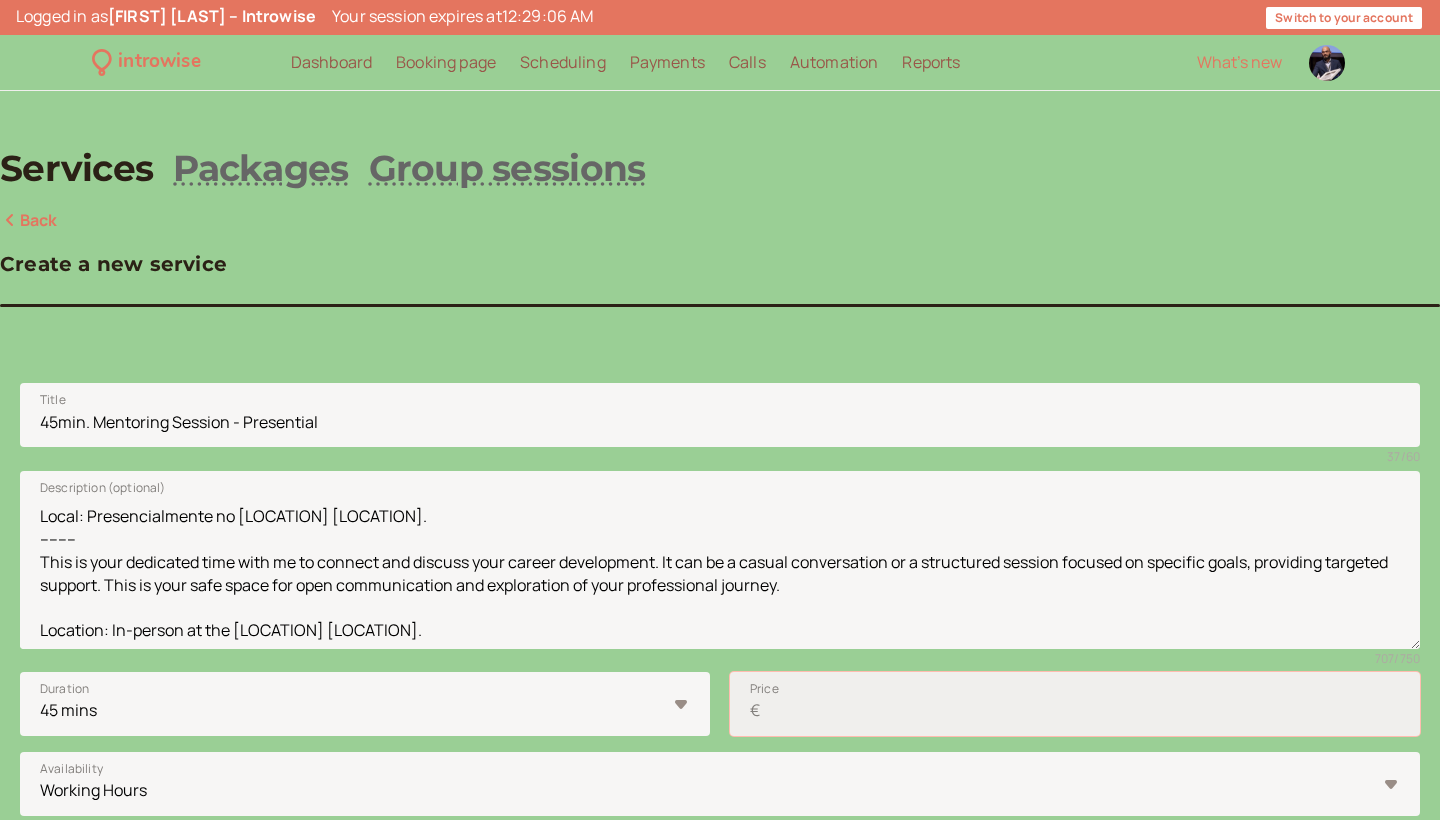 click on "Price €" at bounding box center [1075, 704] 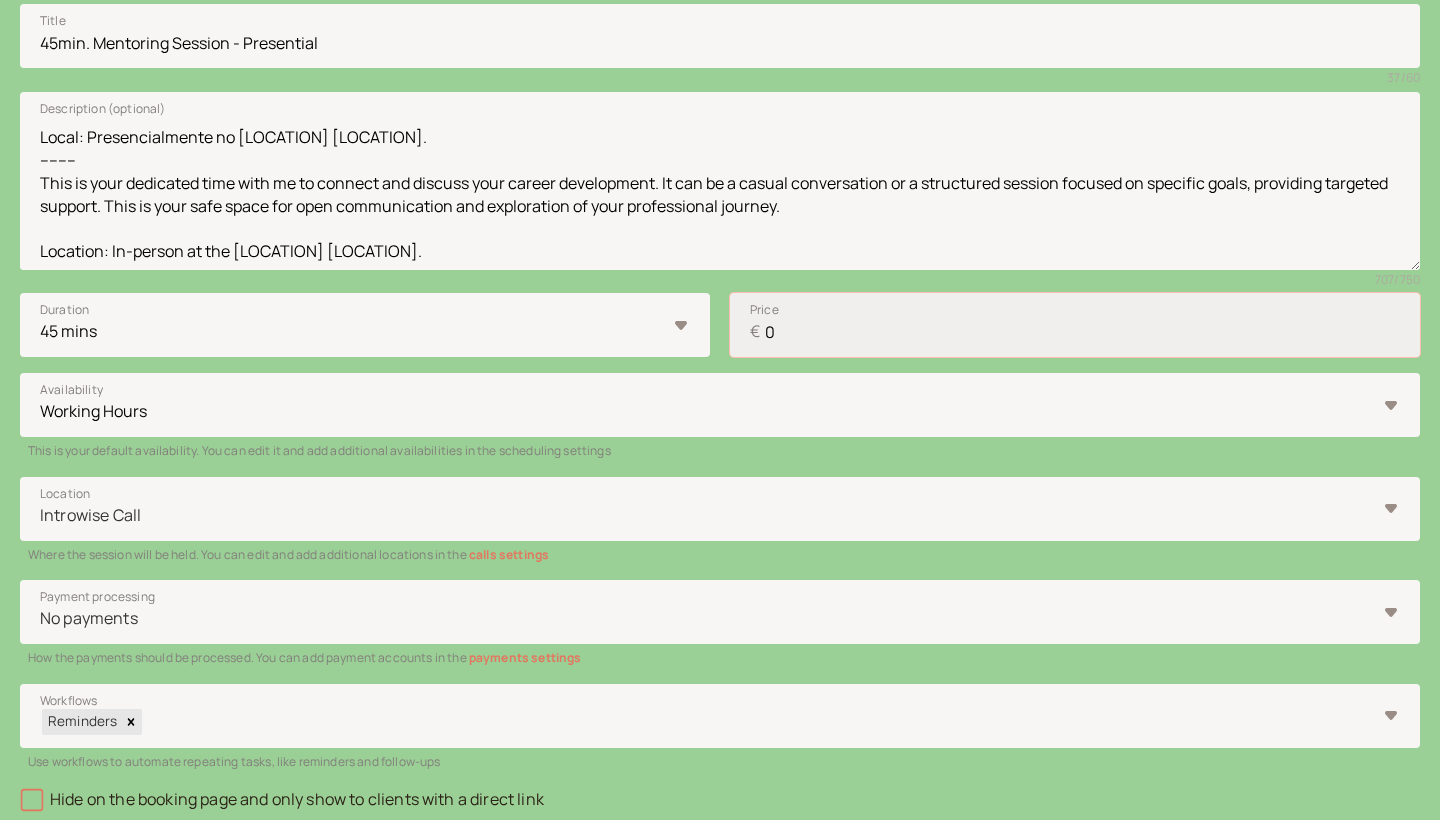 scroll, scrollTop: 404, scrollLeft: 0, axis: vertical 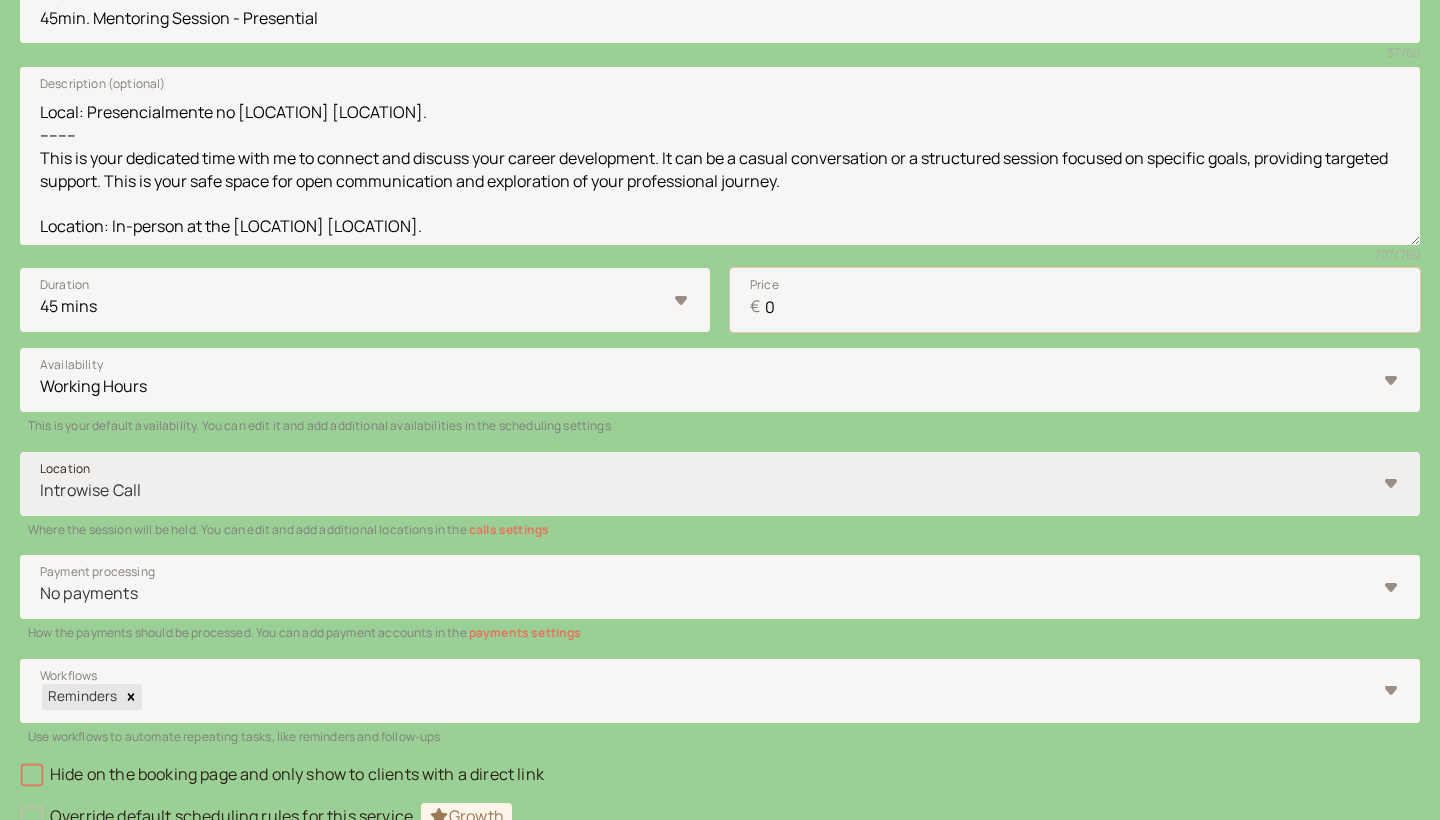 type on "0" 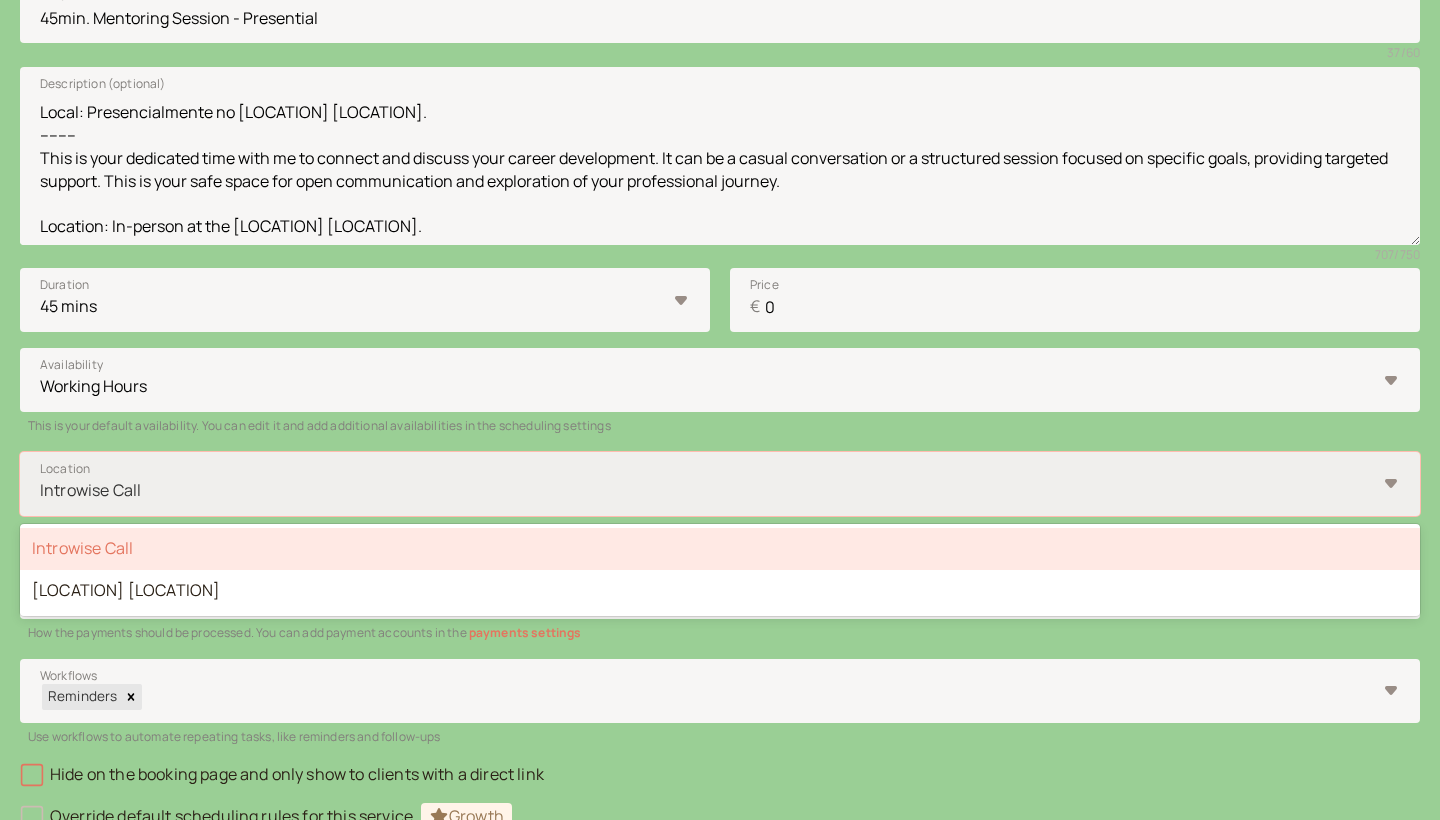 click at bounding box center (707, 490) 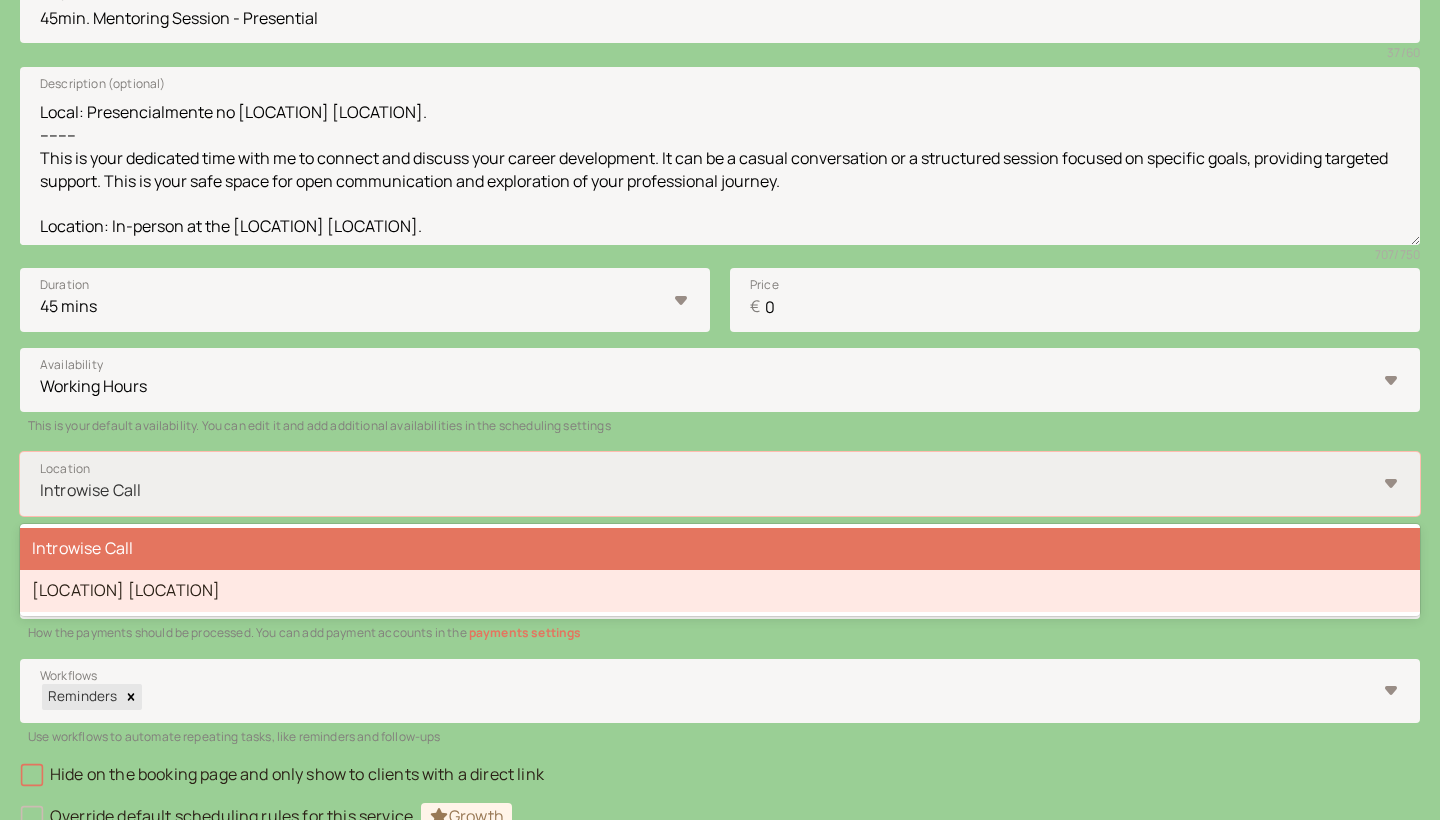 click on "Moxy Lisboa Oriente" at bounding box center [720, 591] 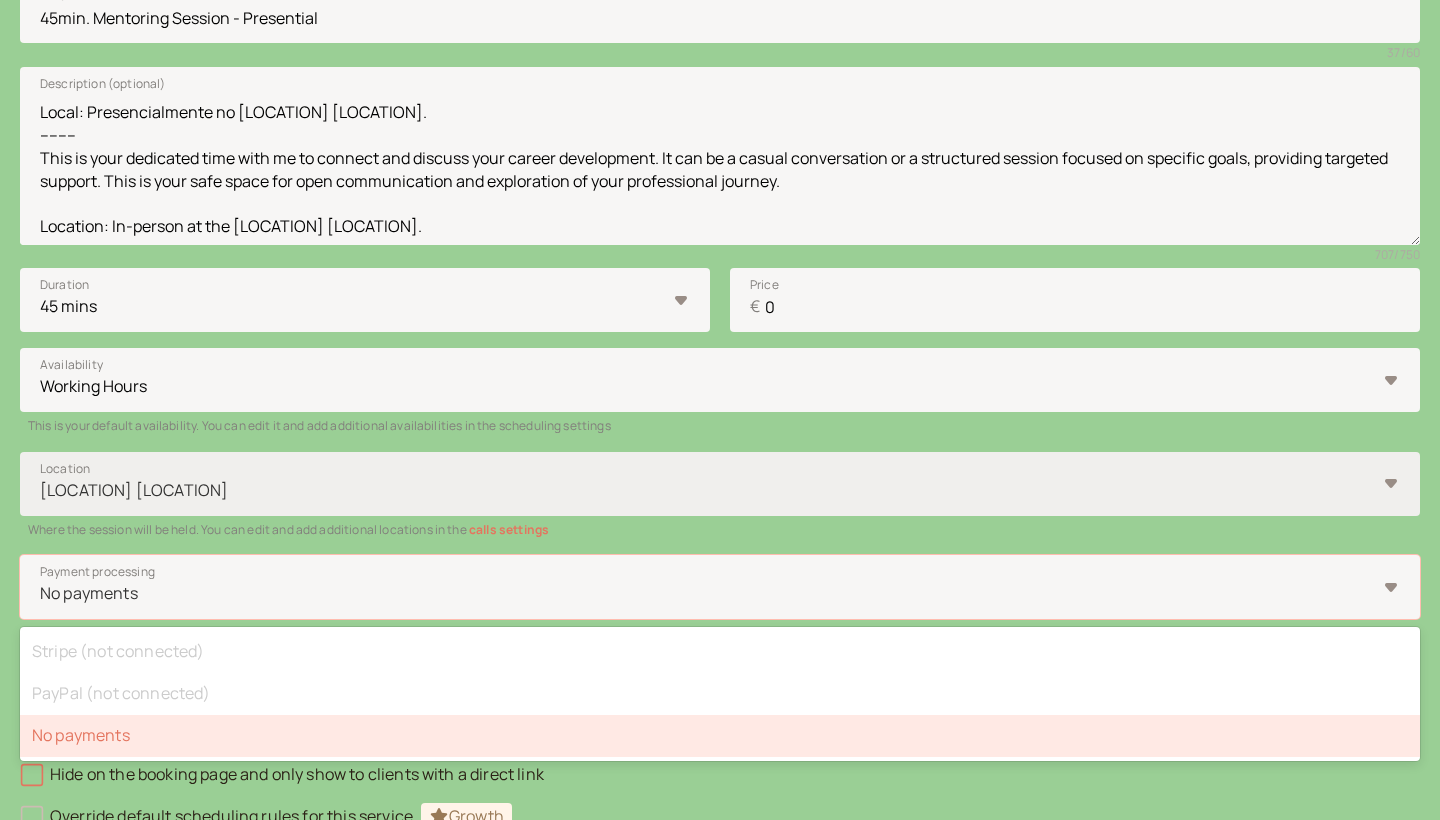 click at bounding box center (707, 490) 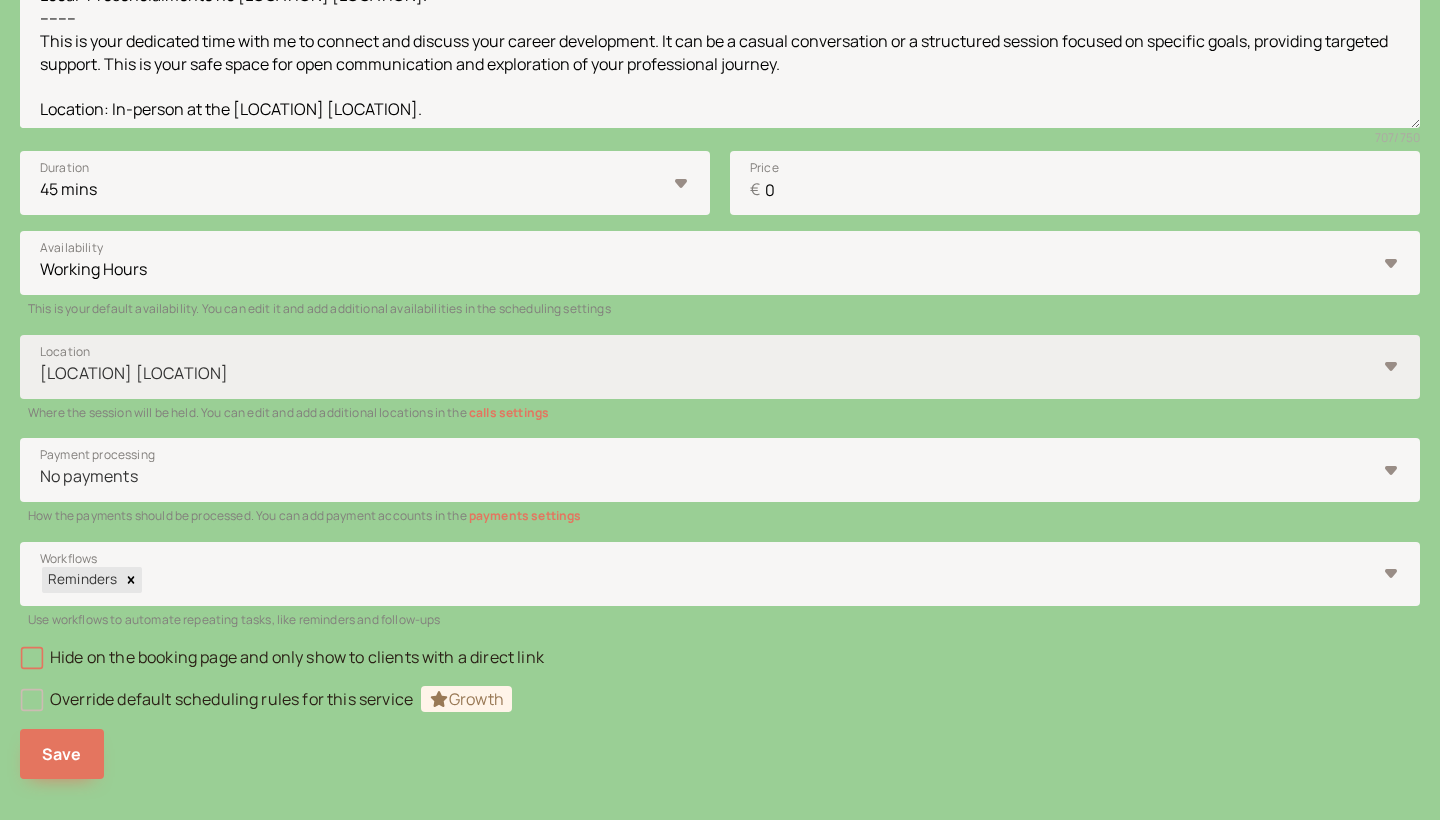 scroll, scrollTop: 545, scrollLeft: 0, axis: vertical 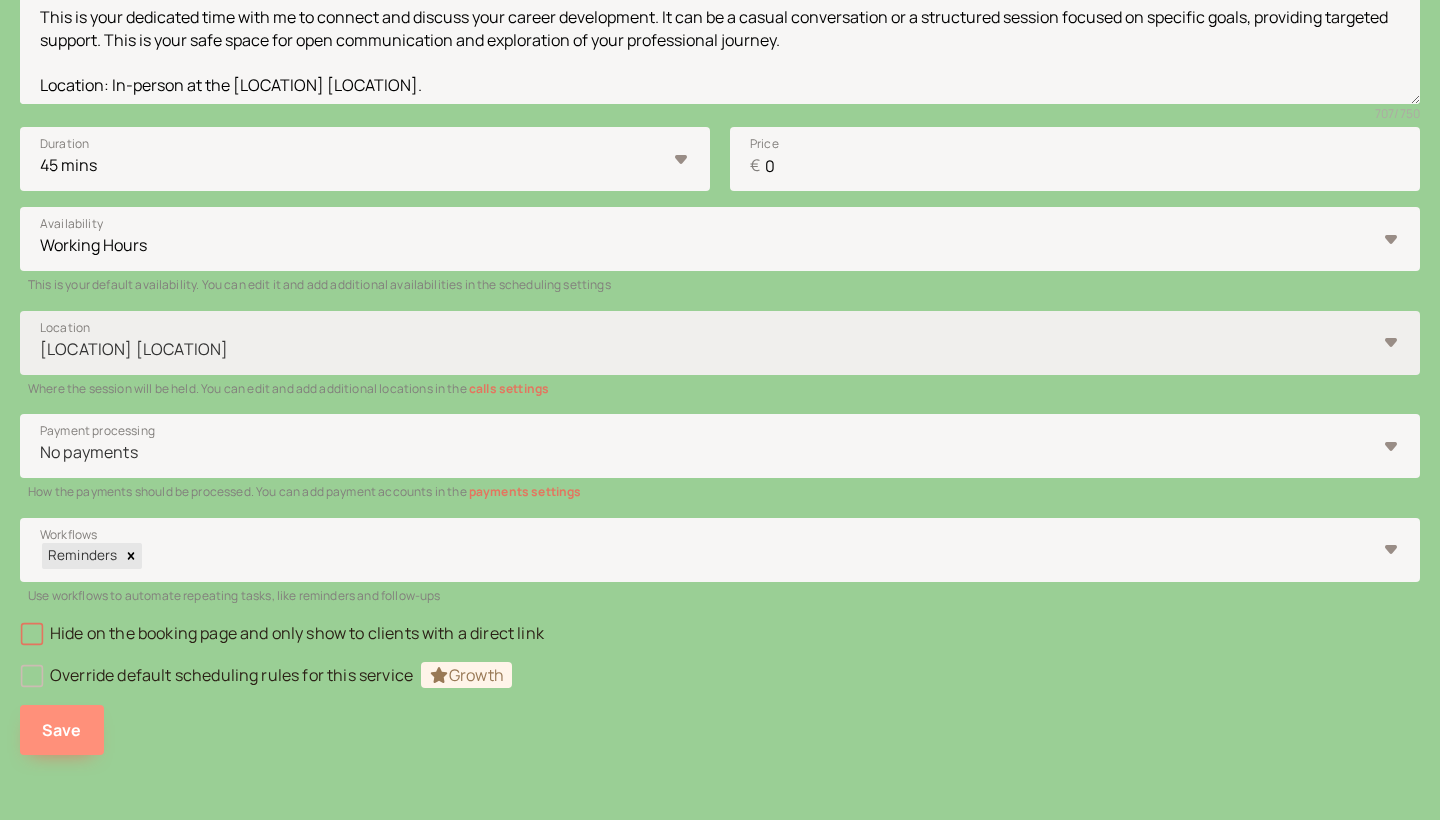 click on "Save" at bounding box center (62, 730) 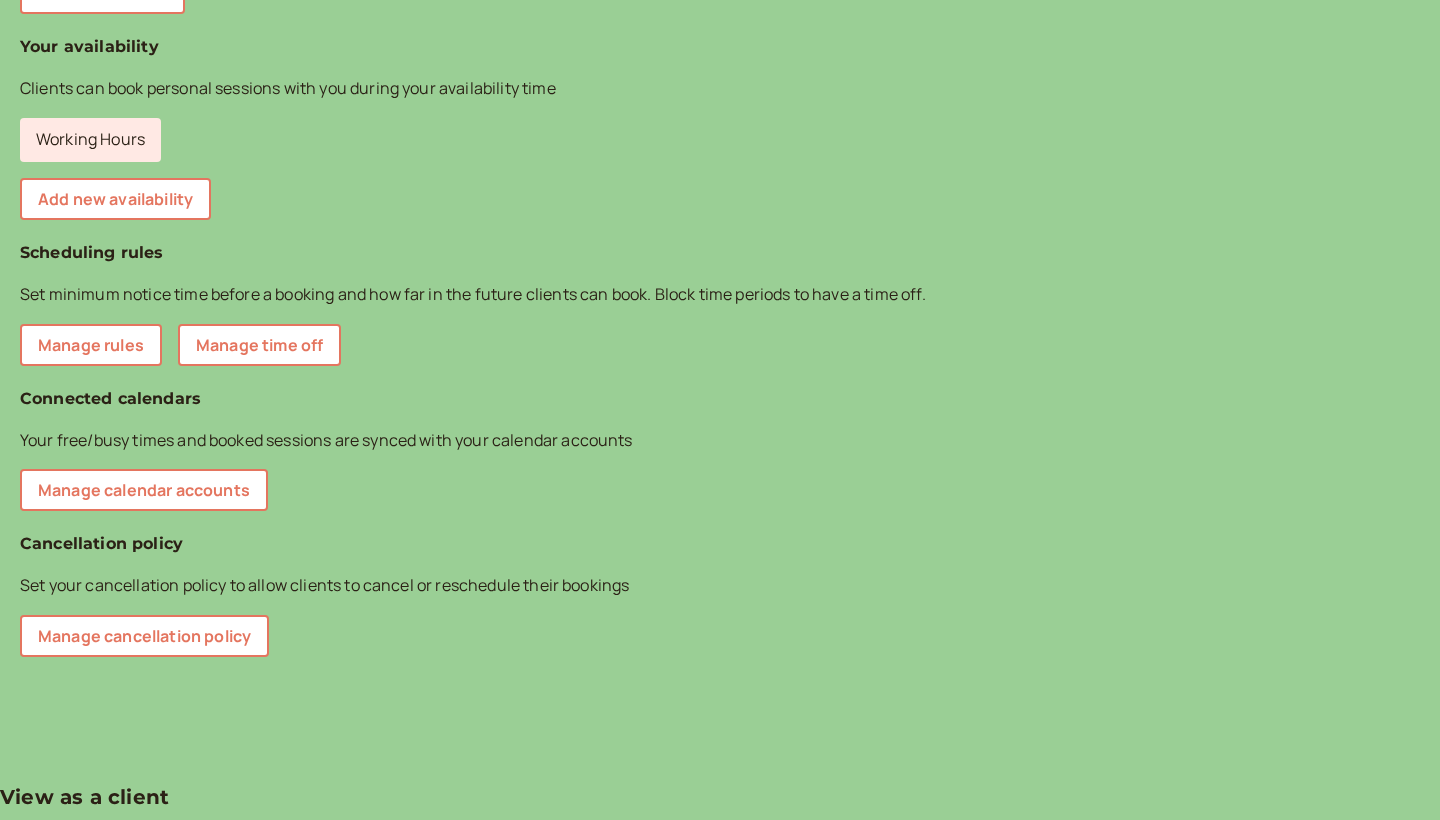 scroll, scrollTop: 35, scrollLeft: 0, axis: vertical 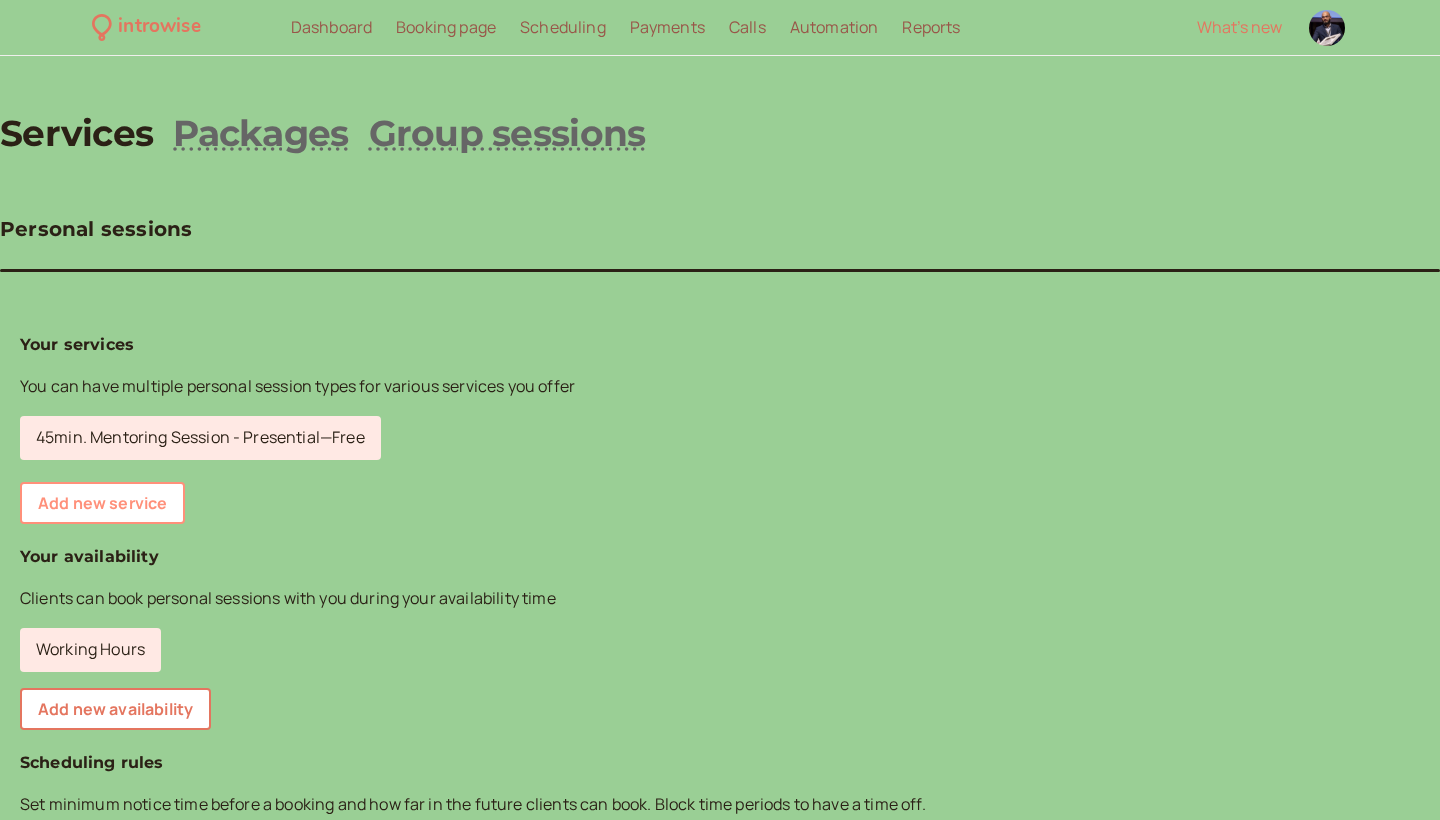 click on "Add new service" at bounding box center (102, 503) 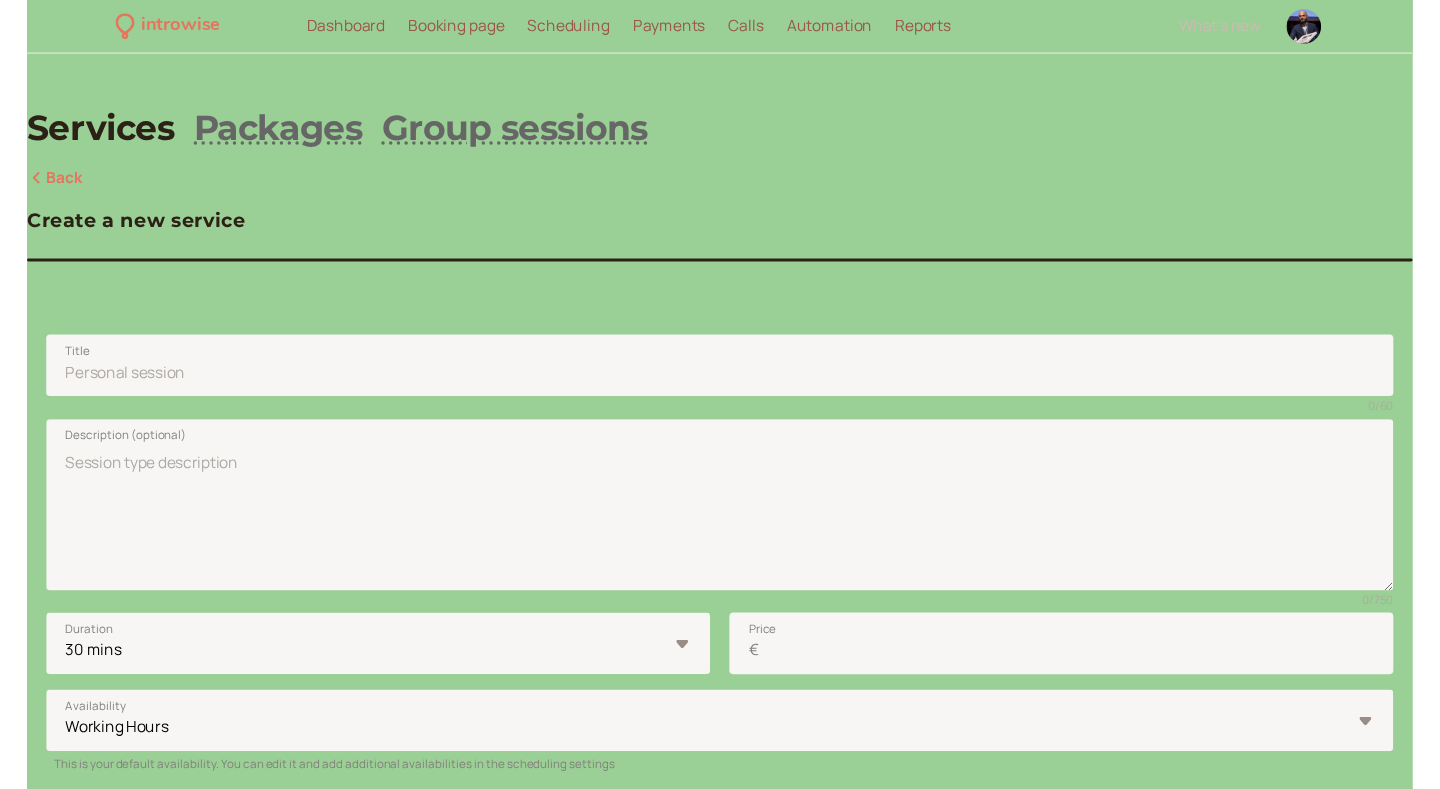 scroll, scrollTop: 0, scrollLeft: 0, axis: both 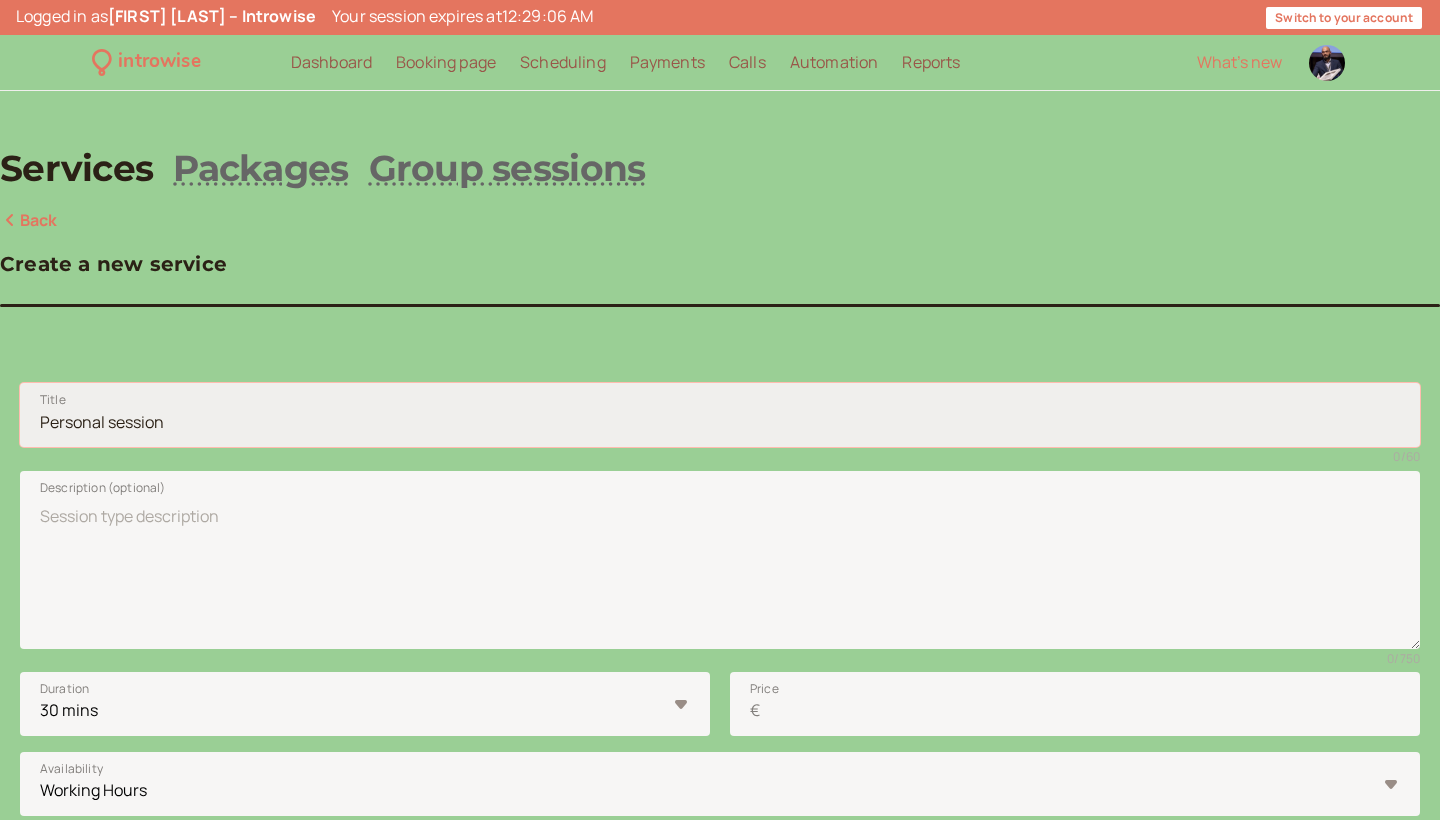 click on "Title" at bounding box center (720, 415) 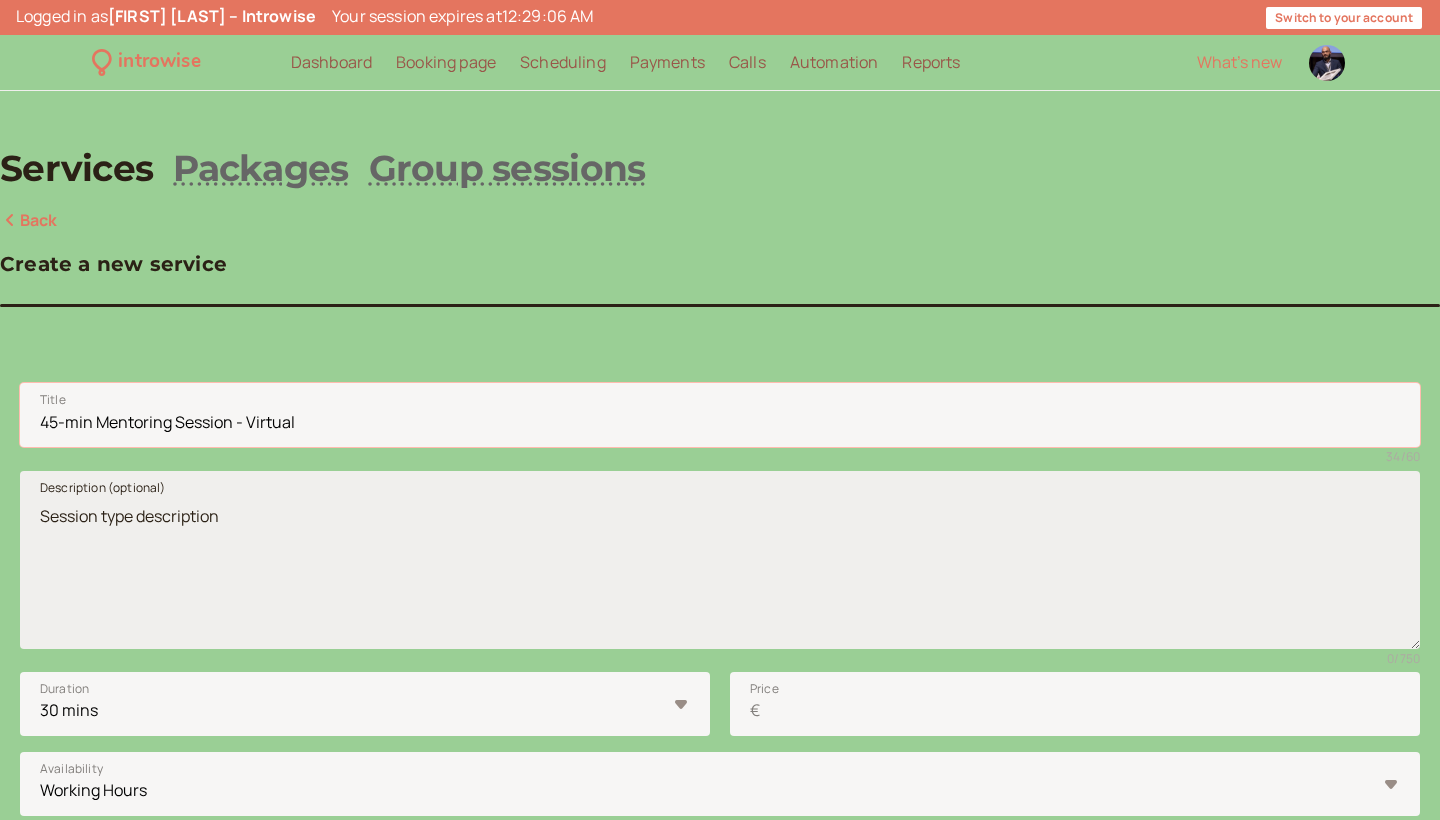 type on "45-min Mentoring Session - Virtual" 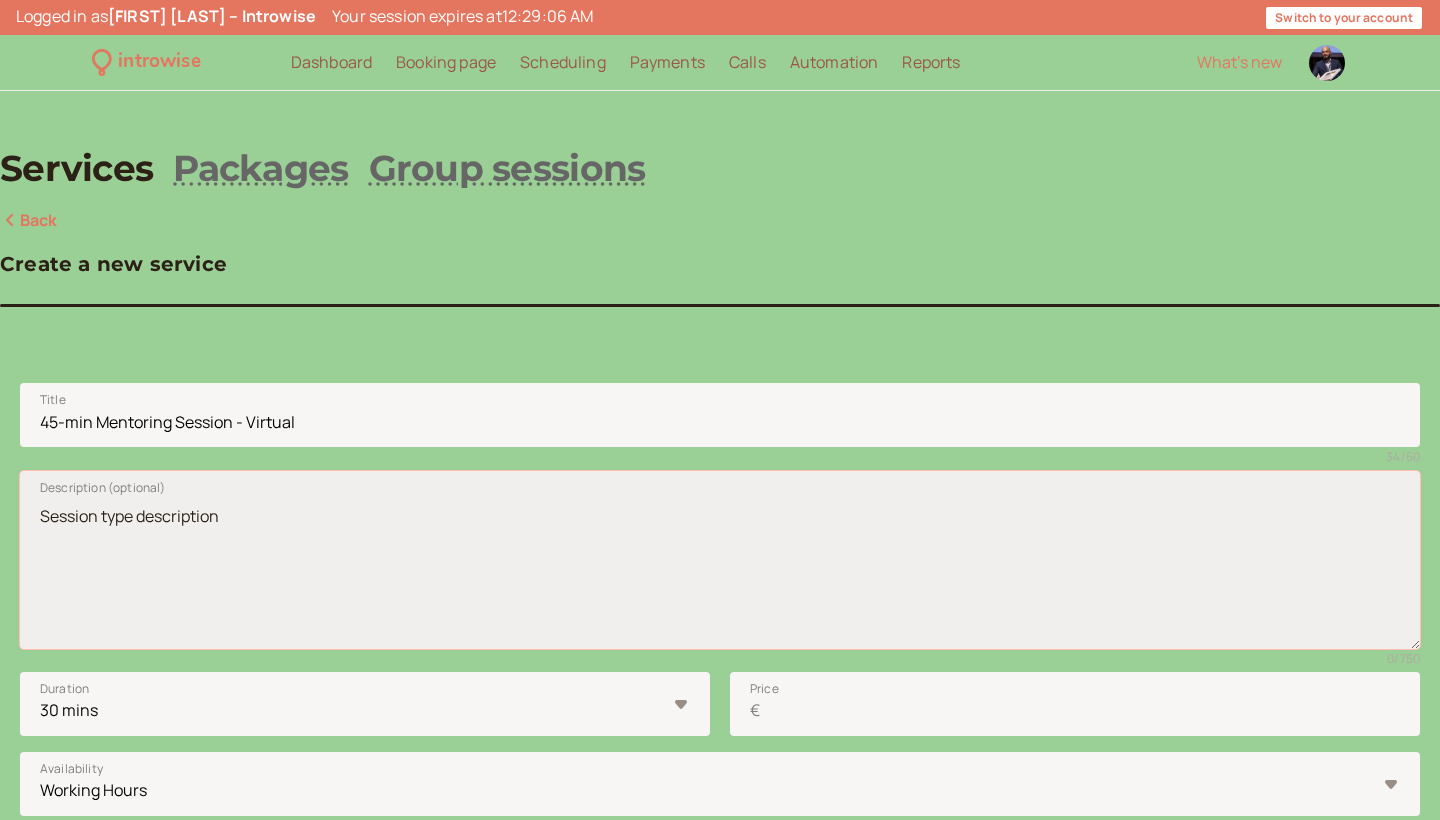 click on "Description (optional)" at bounding box center (720, 560) 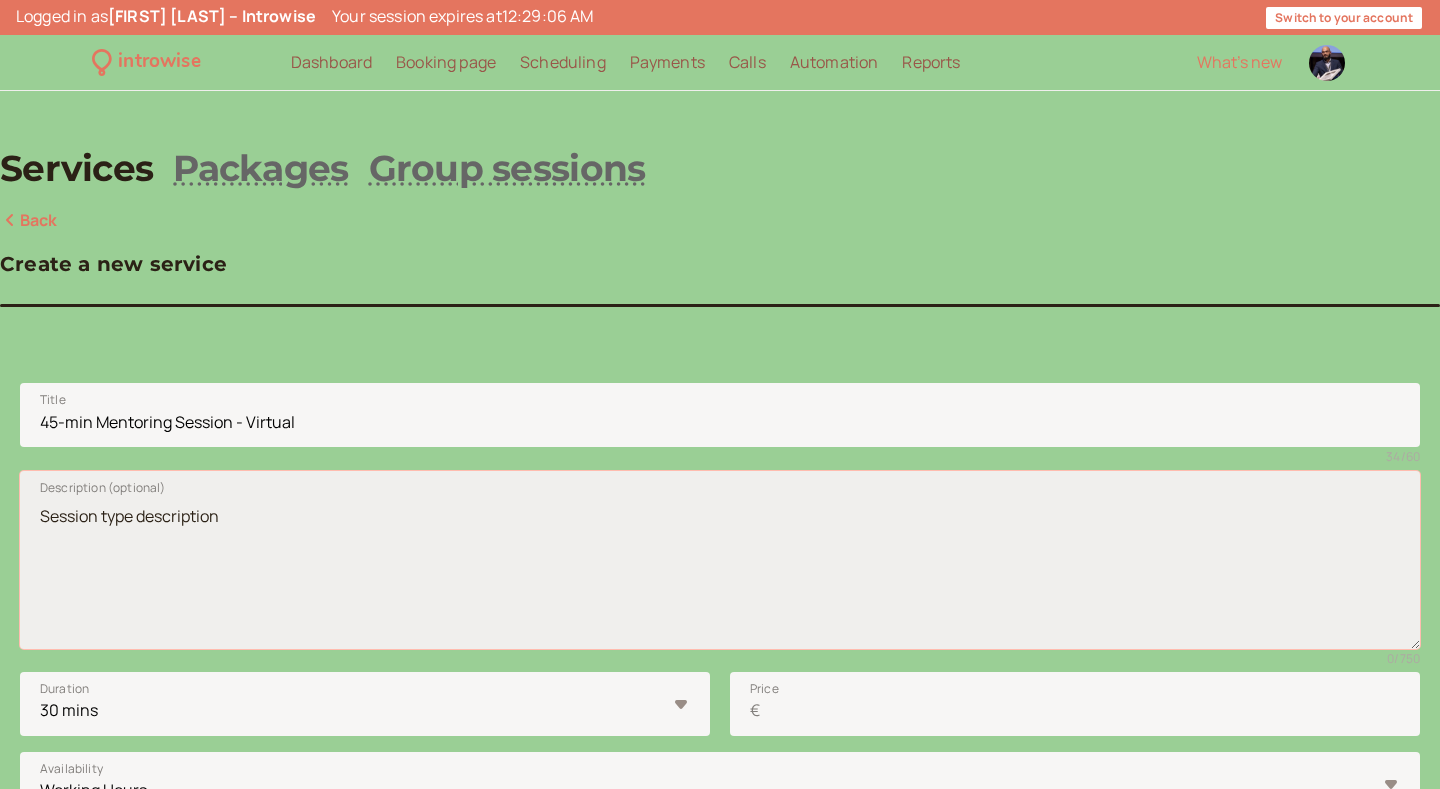 click on "Description (optional)" at bounding box center [720, 560] 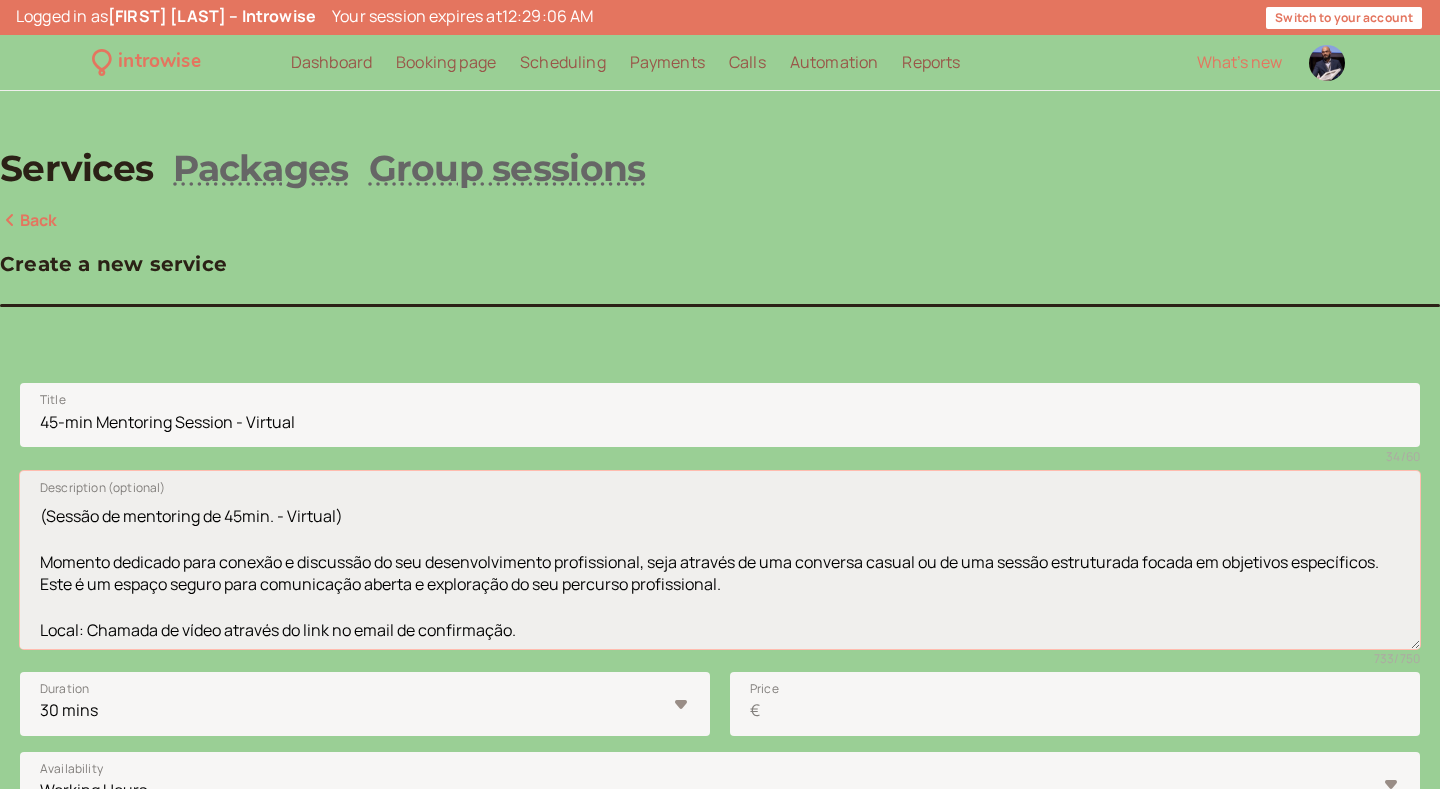 scroll, scrollTop: 0, scrollLeft: 0, axis: both 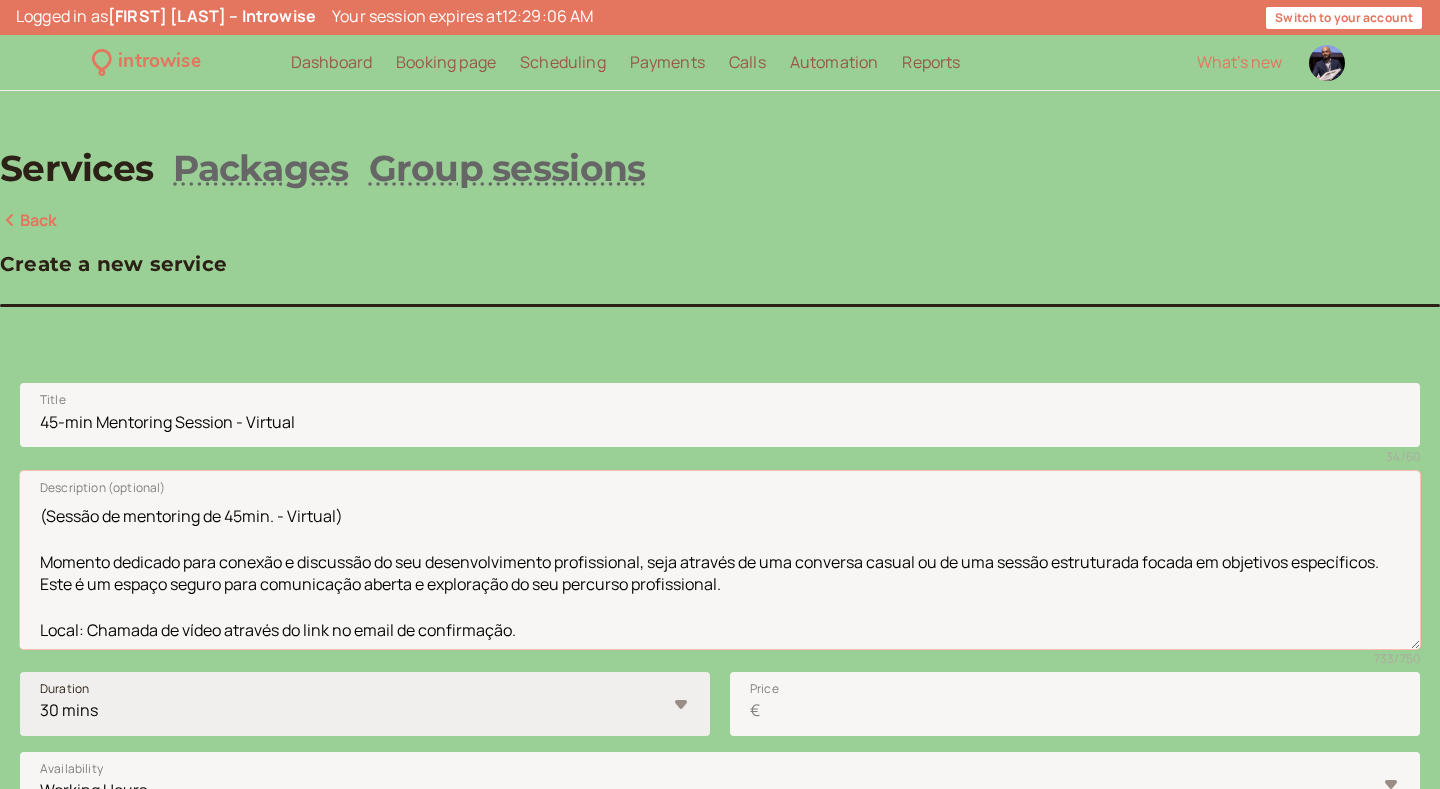type on "(Sessão de mentoring de 45min. - Virtual)
Momento dedicado para conexão e discussão do seu desenvolvimento profissional, seja através de uma conversa casual ou de uma sessão estruturada focada em objetivos específicos. Este é um espaço seguro para comunicação aberta e exploração do seu percurso profissional.
Local: Chamada de vídeo através do link no email de confirmação.
--------
This is your dedicated time with me to connect and discuss your career development. It can be a casual conversation or a structured session focused on specific goals, providing targeted support. This is your safe space for open communication and exploration of your professional journey.
Location: video call through link in booking confirmation." 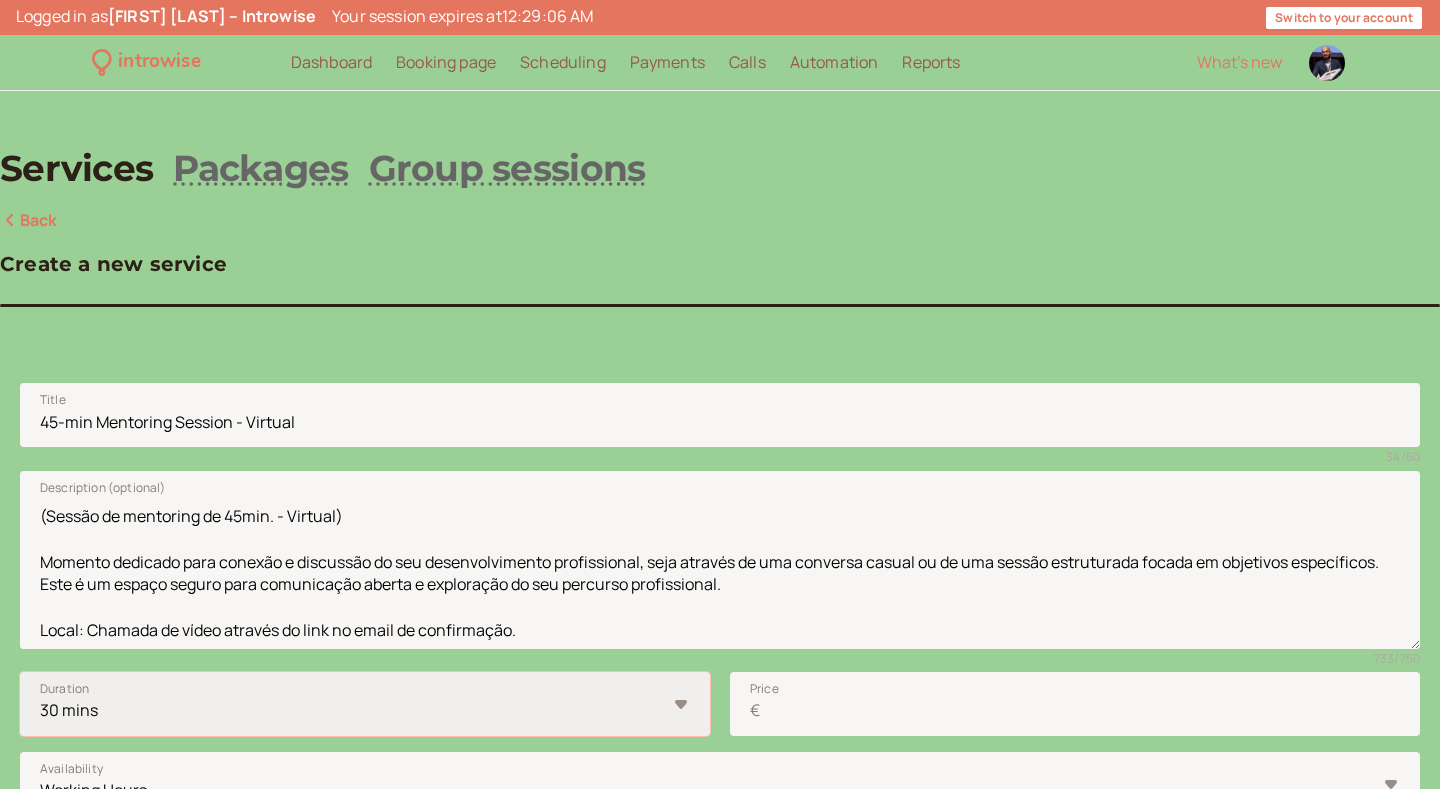 select on "45" 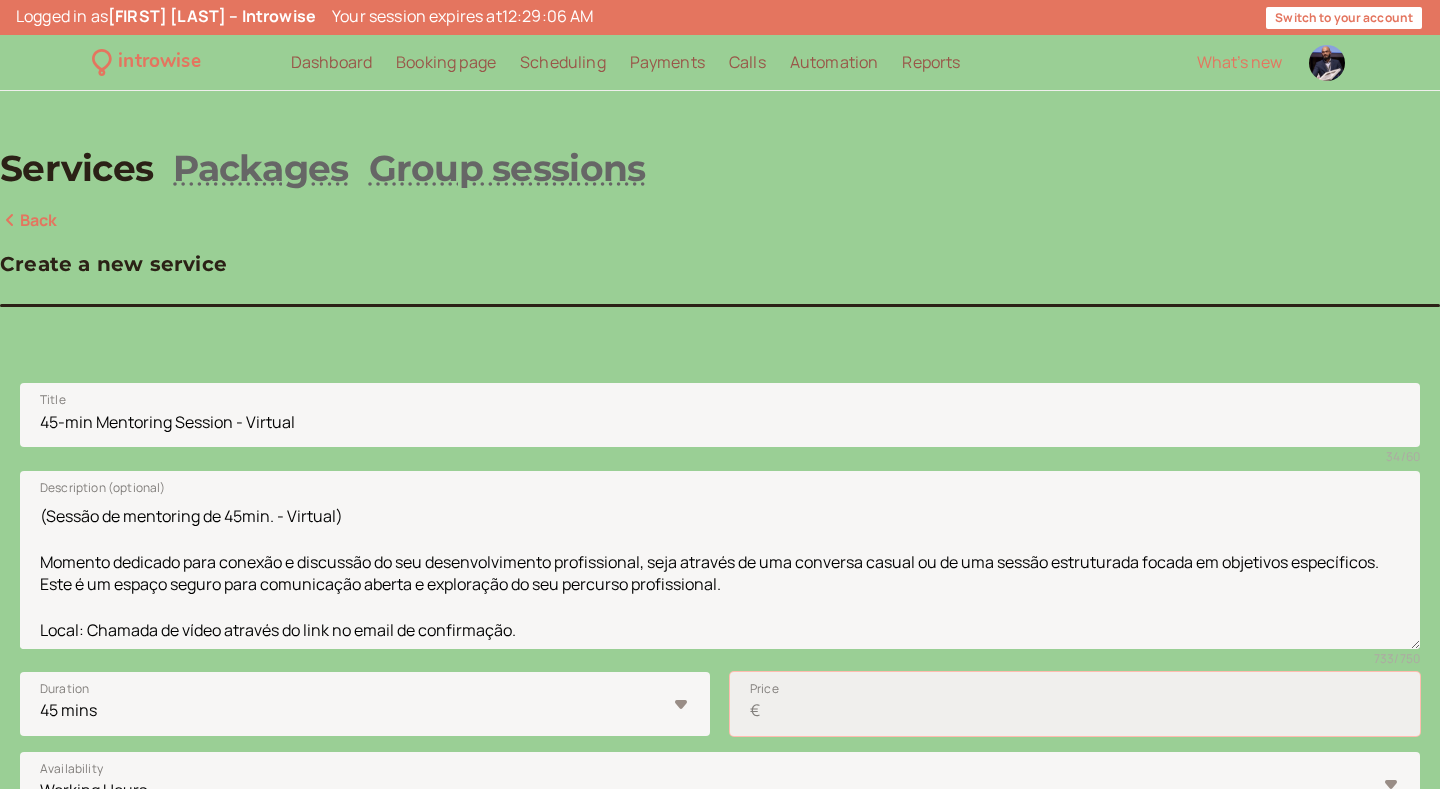 click on "Price €" at bounding box center (1075, 704) 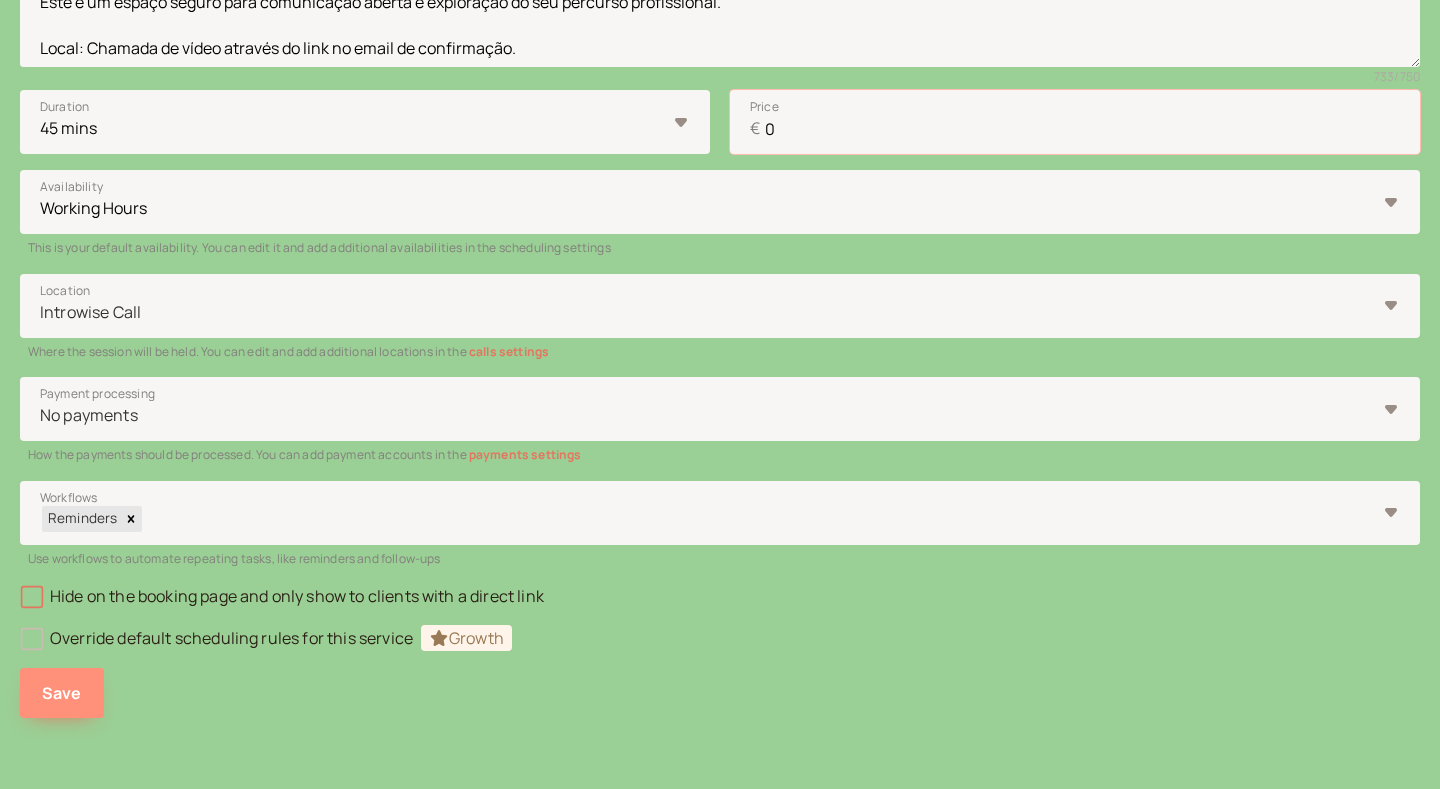 type on "0" 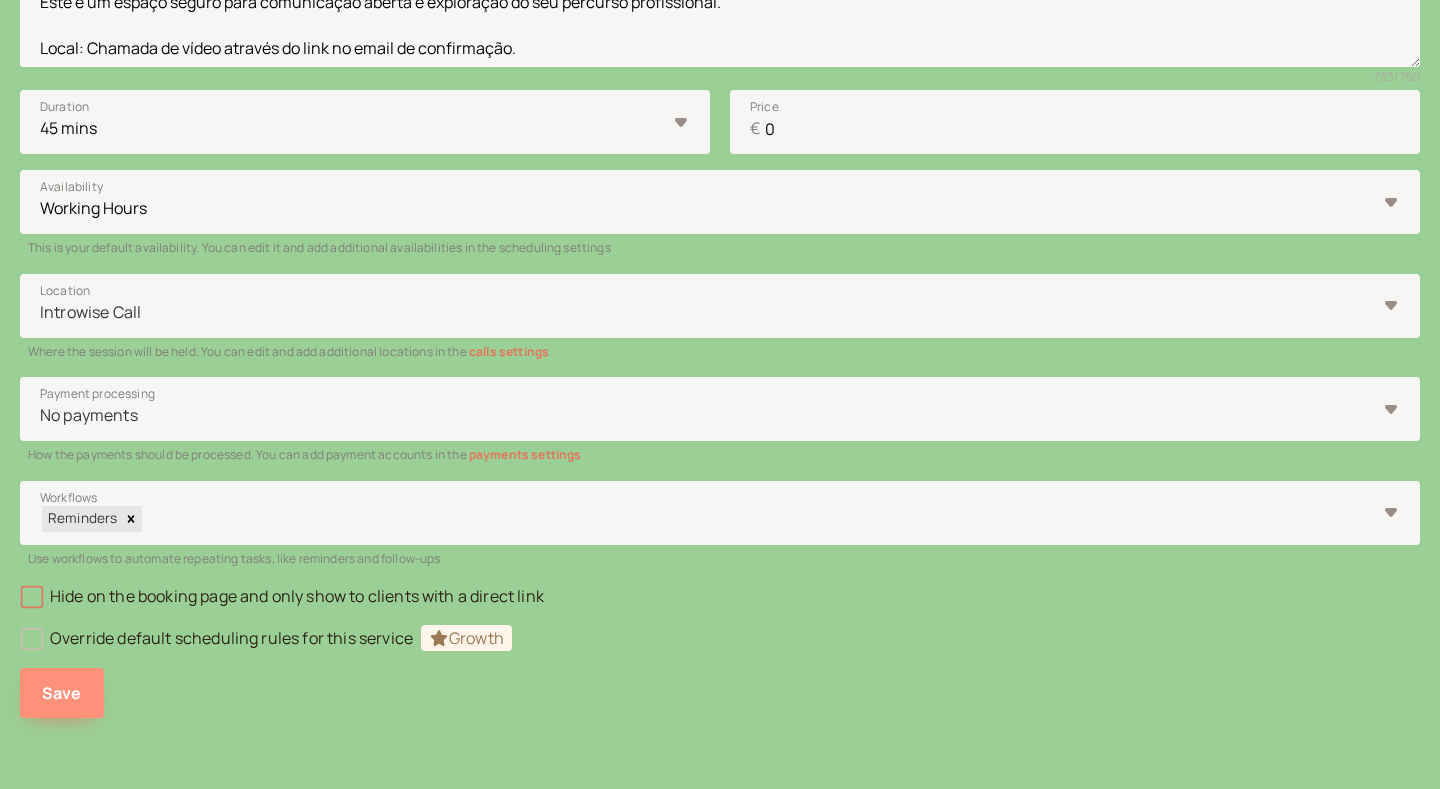 click on "Save" at bounding box center [62, 693] 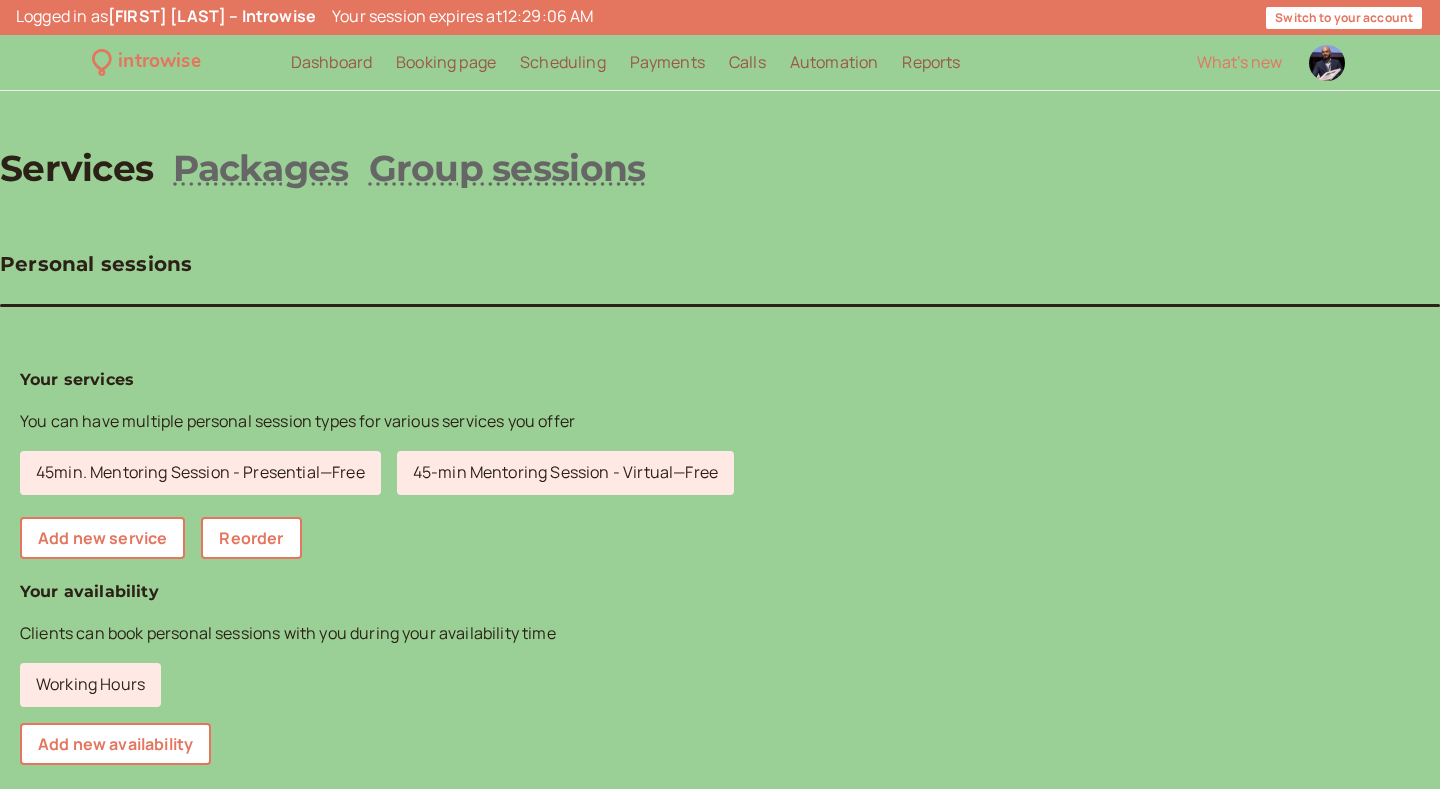 scroll, scrollTop: 0, scrollLeft: 0, axis: both 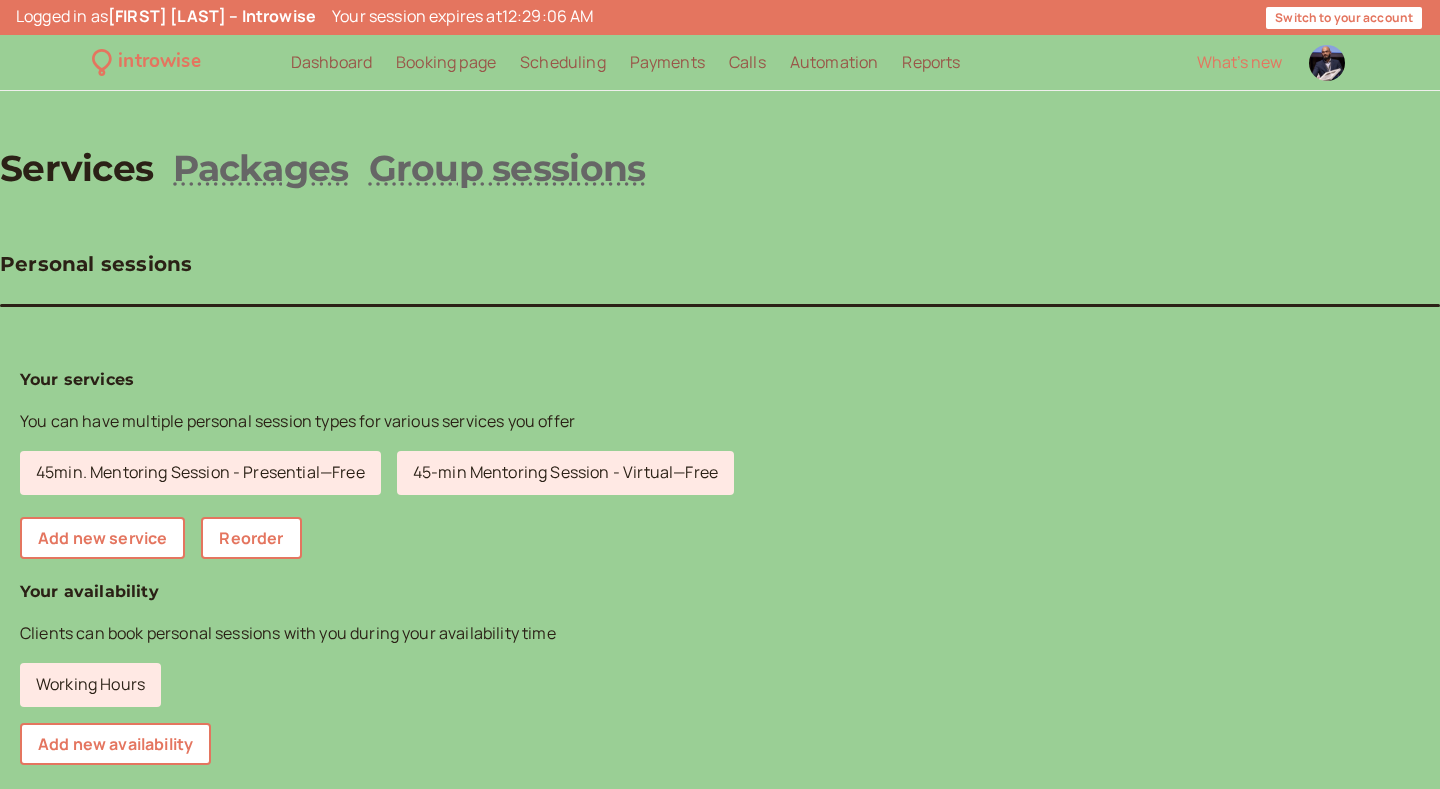 click on "[URL]" at bounding box center [157, 1458] 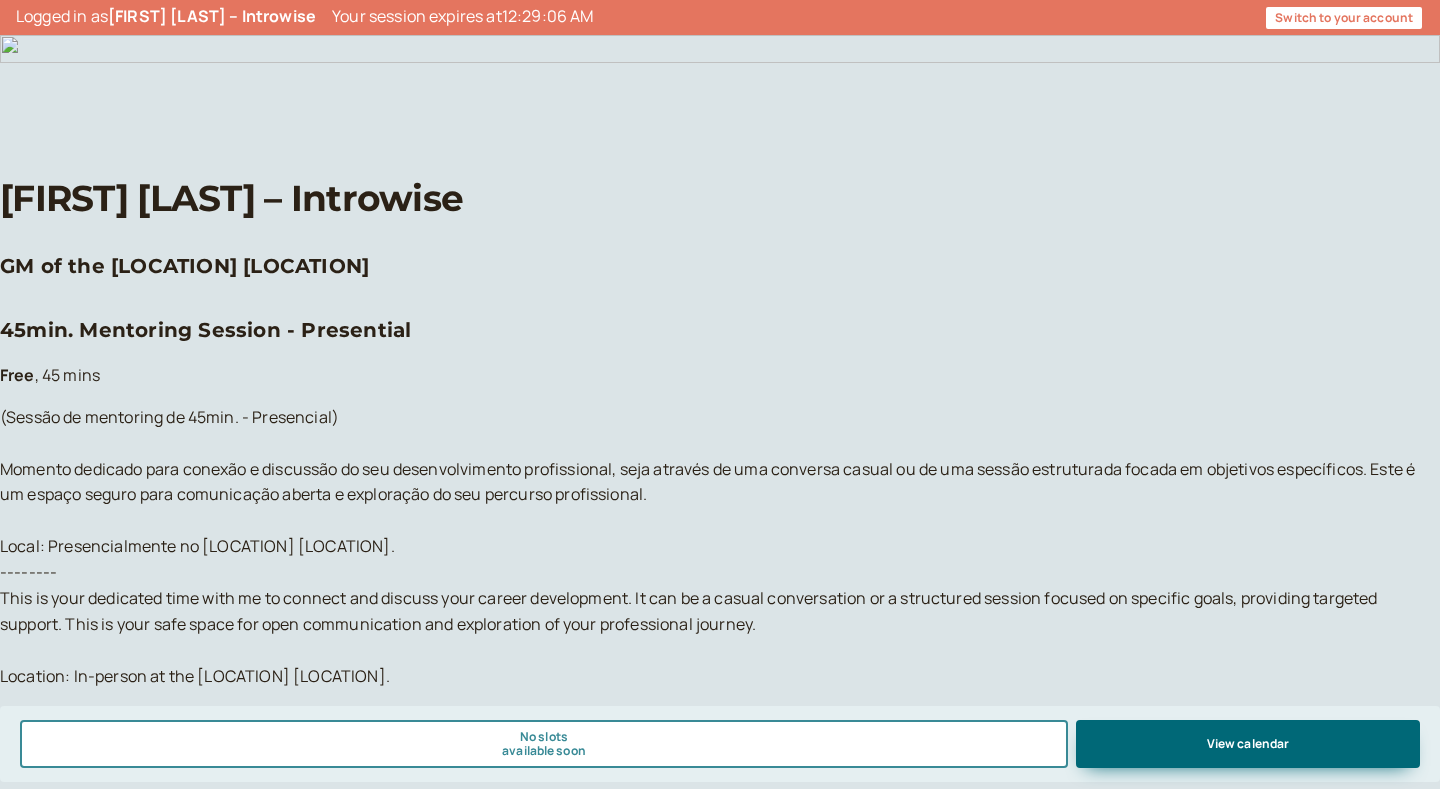 scroll, scrollTop: 0, scrollLeft: 0, axis: both 